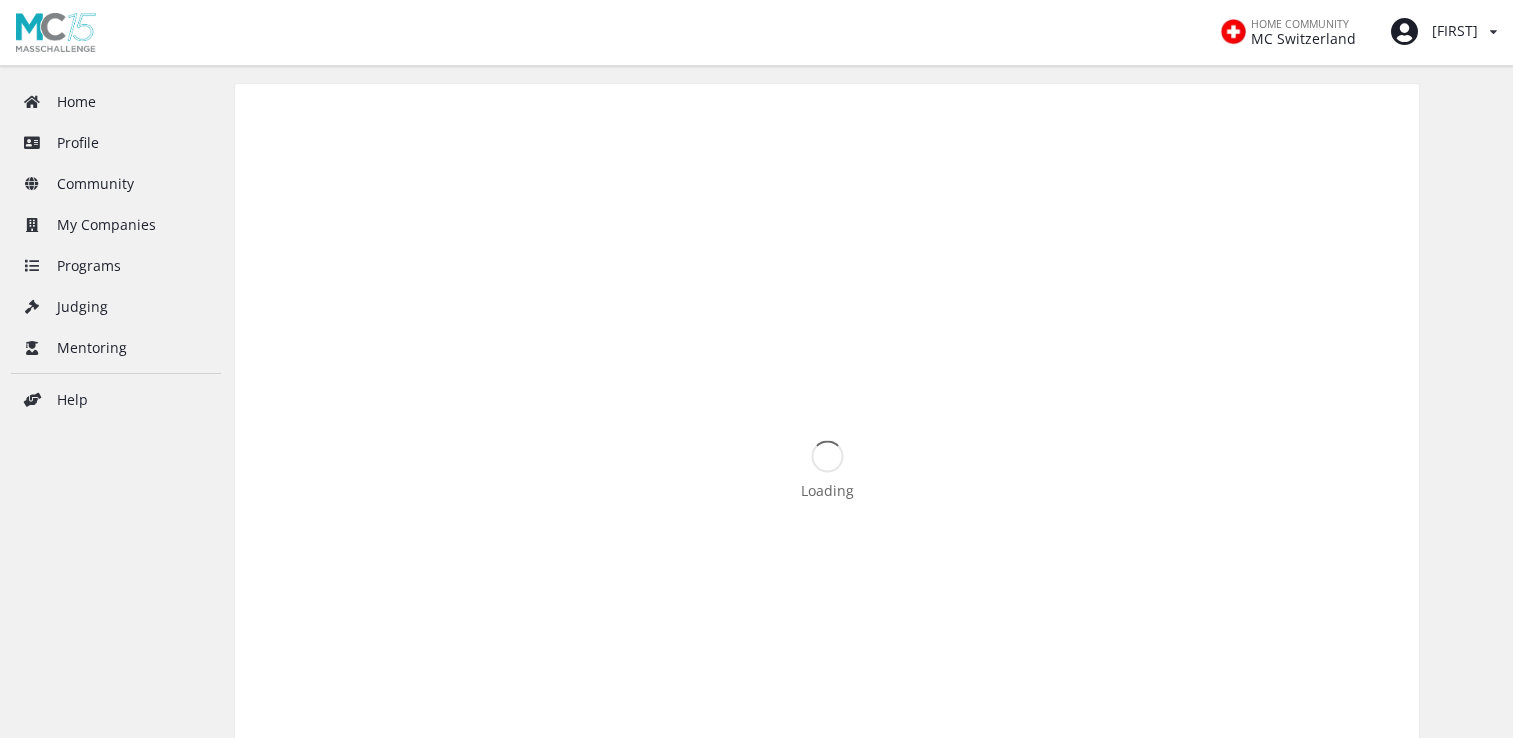 scroll, scrollTop: 0, scrollLeft: 0, axis: both 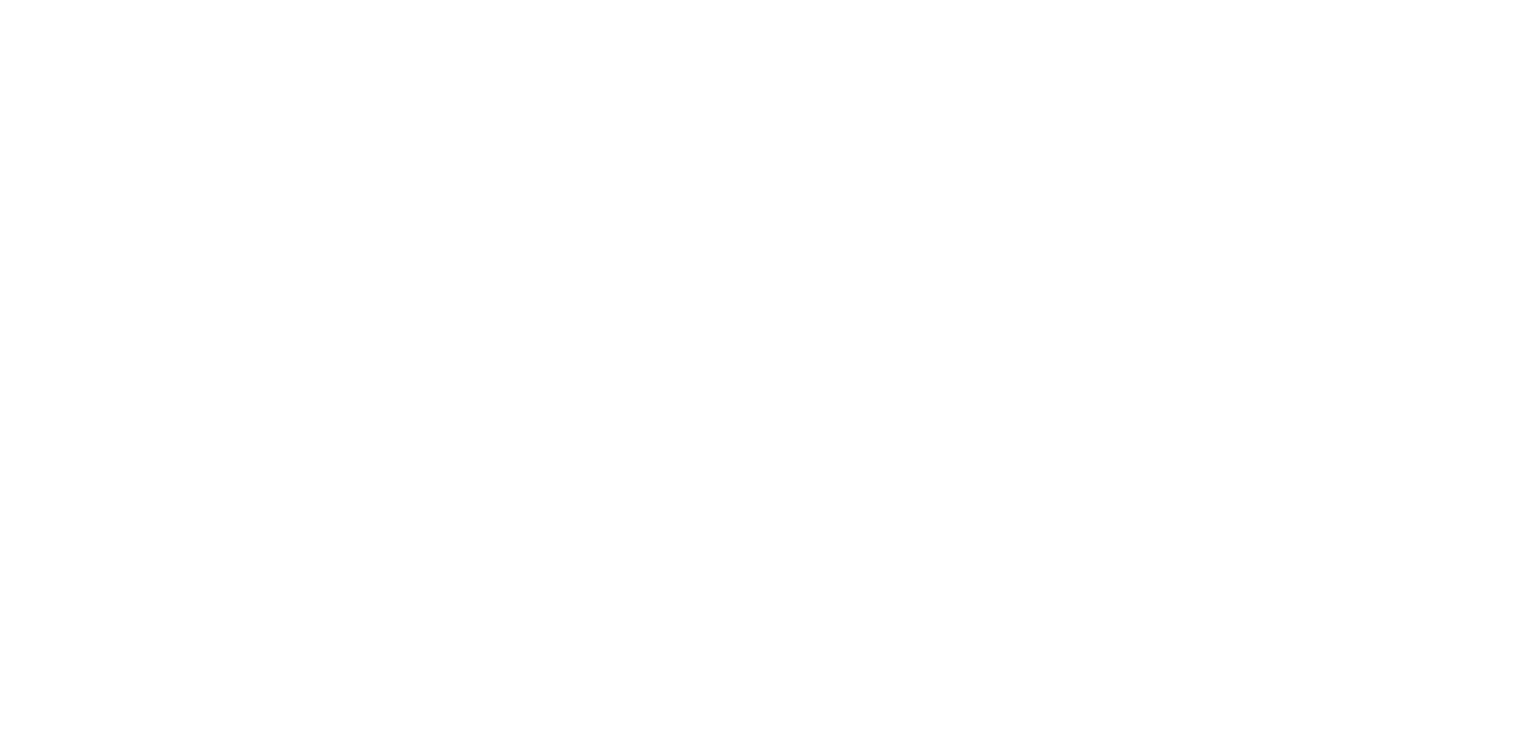 click on "My Companies" at bounding box center [116, 225] 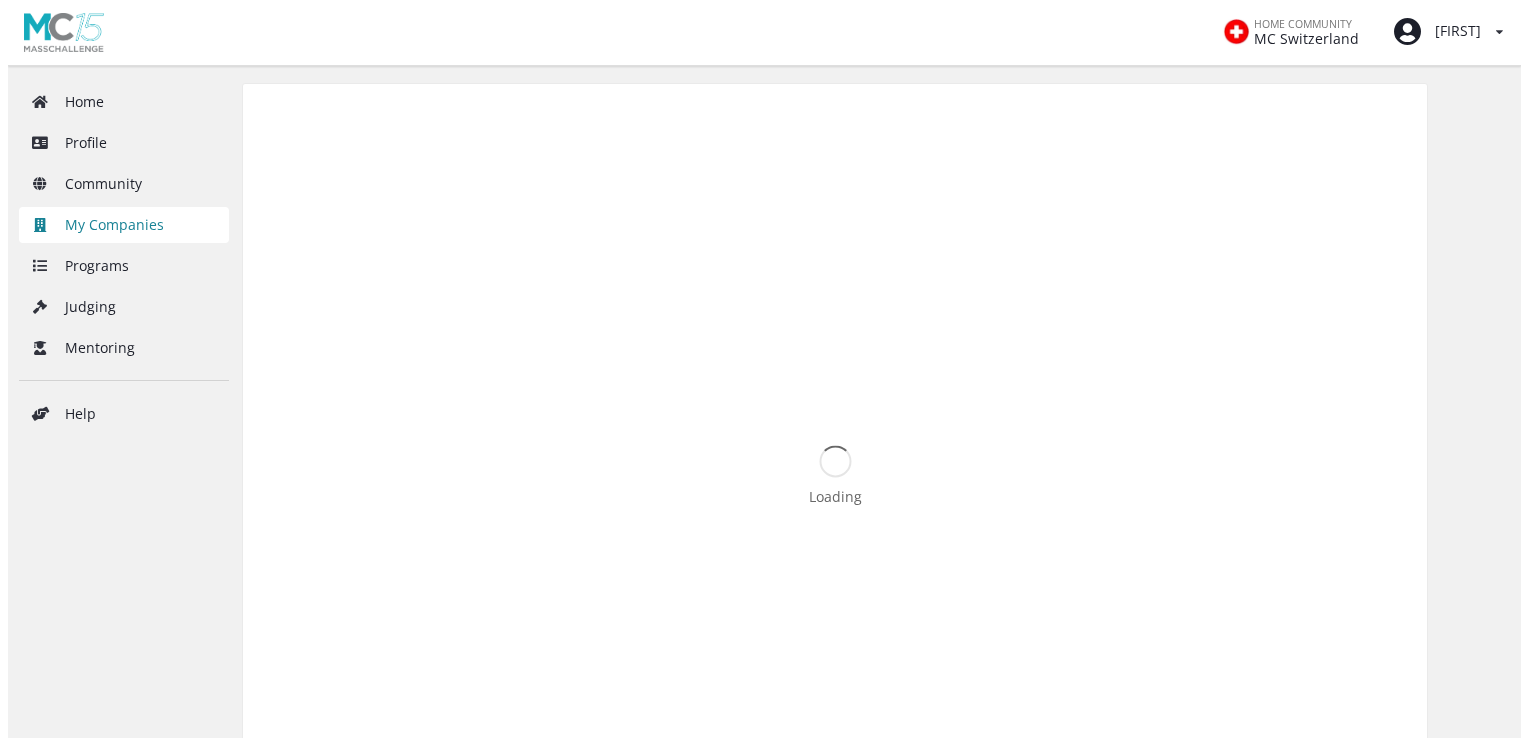 scroll, scrollTop: 0, scrollLeft: 0, axis: both 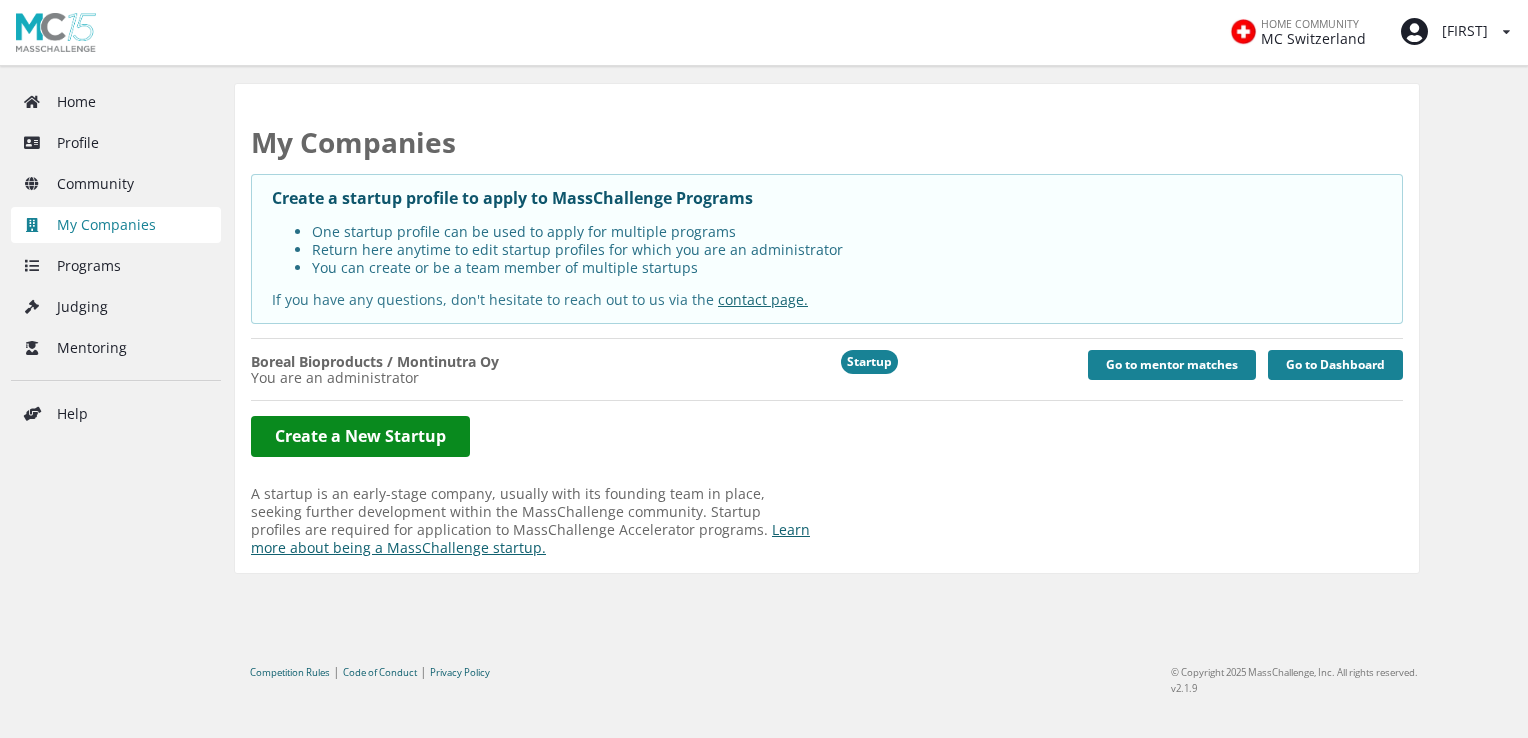 click on "You are an administrator" at bounding box center (532, 378) 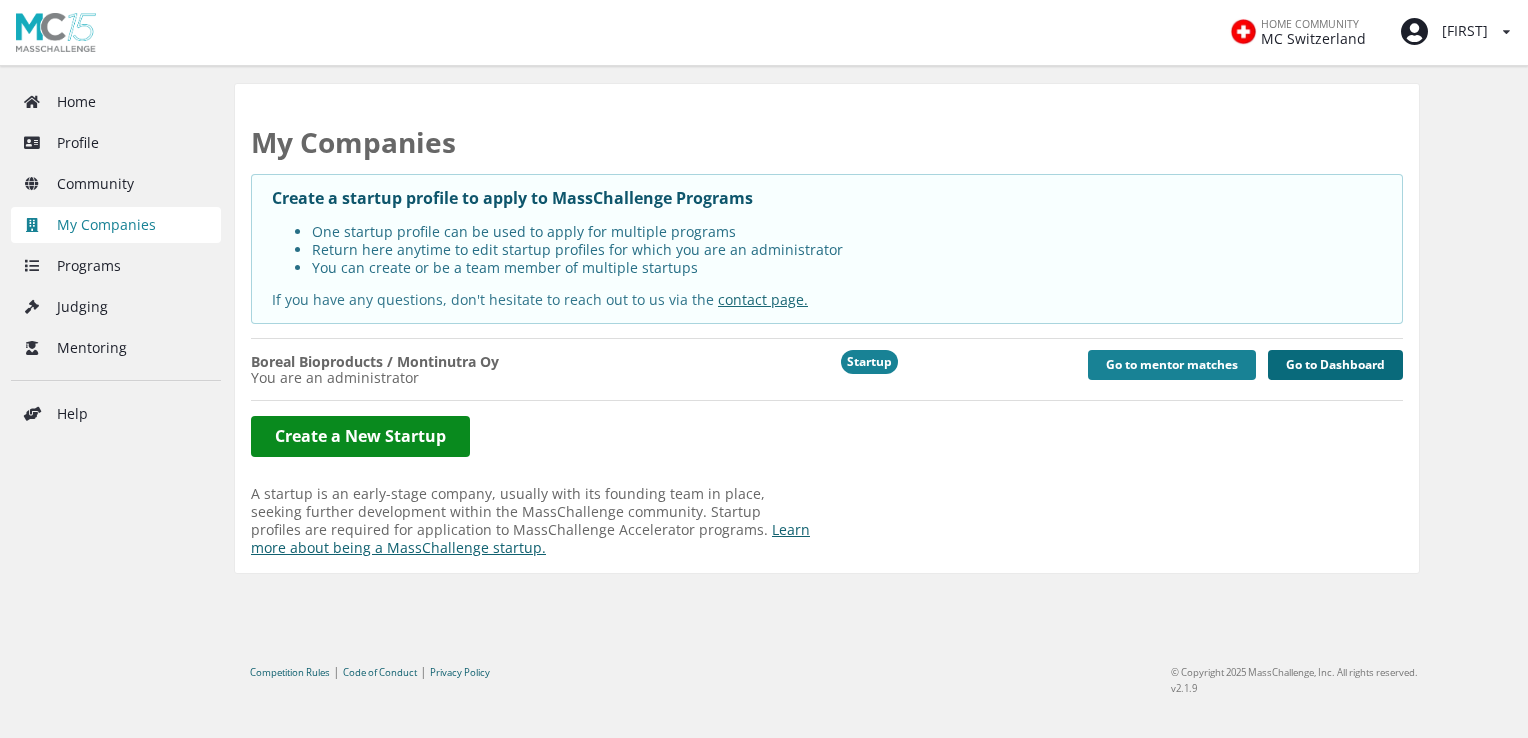 click on "Go to Dashboard" at bounding box center (1335, 365) 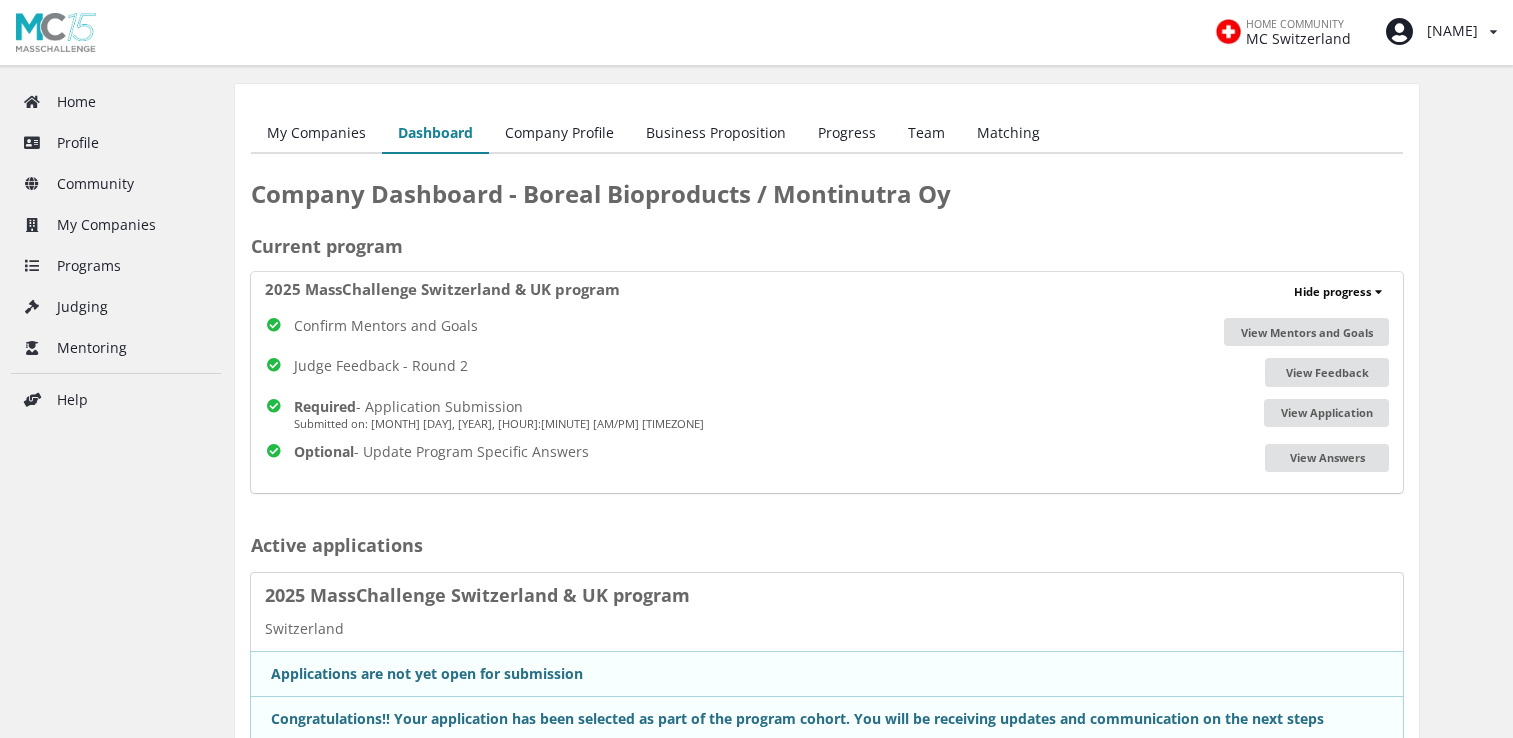 scroll, scrollTop: 0, scrollLeft: 0, axis: both 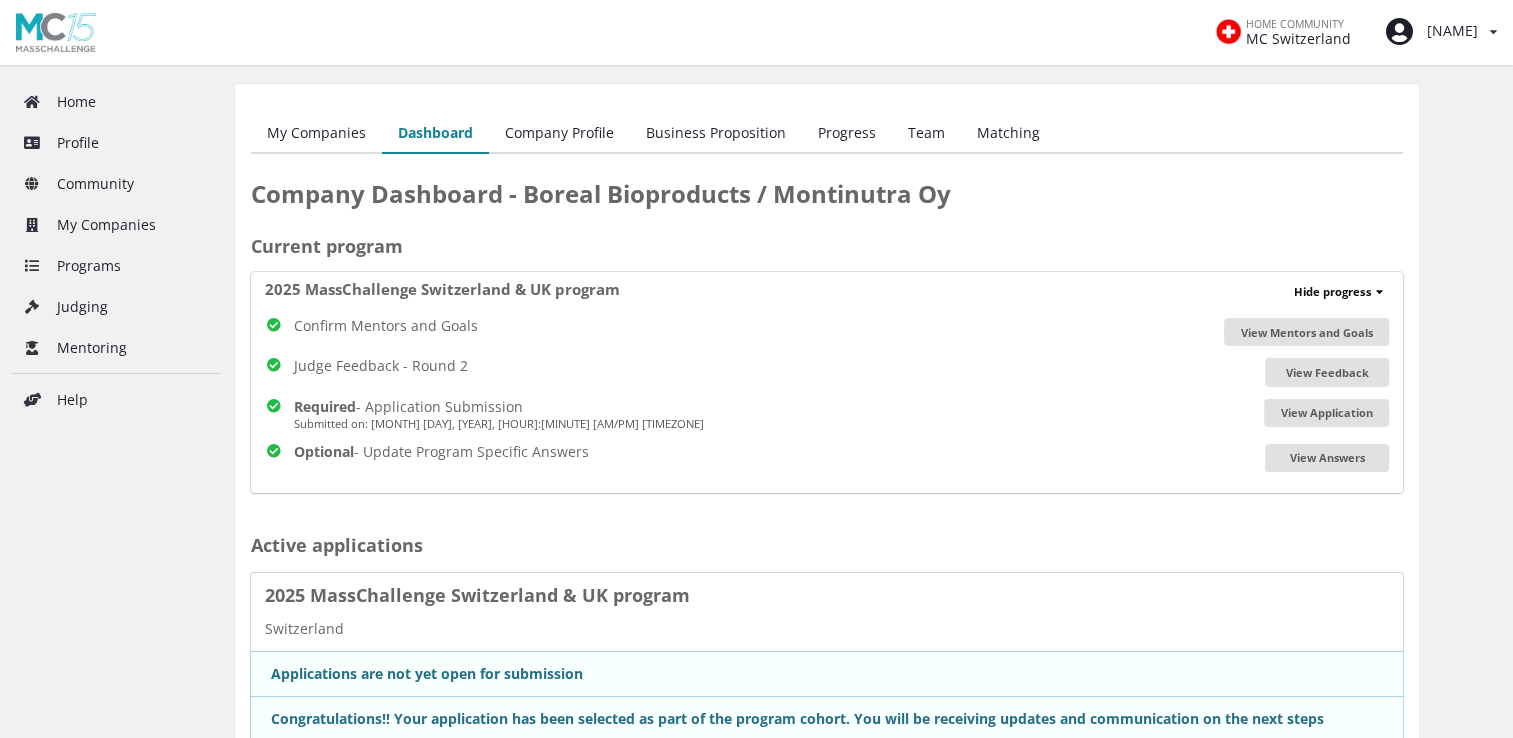 click on "Team" at bounding box center (926, 134) 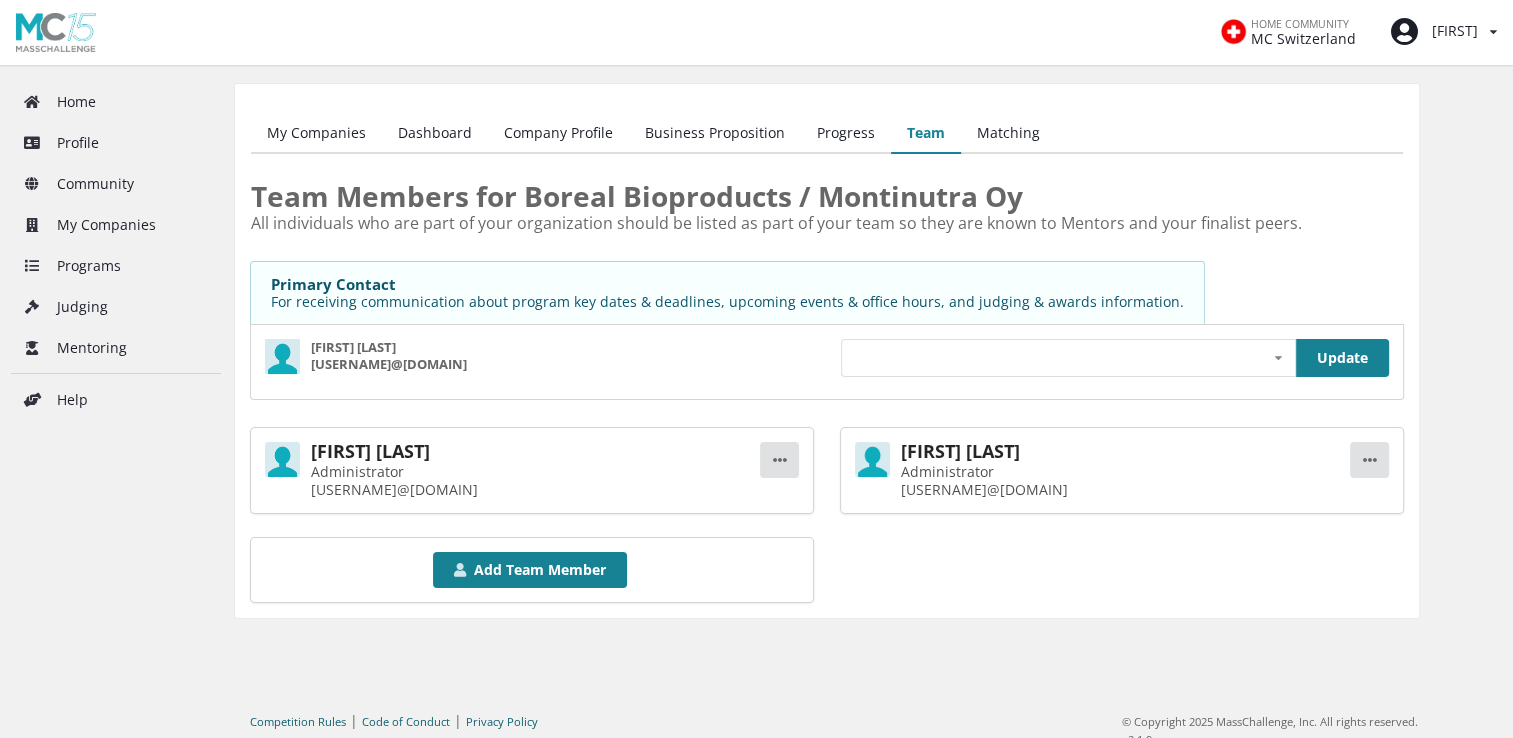 scroll, scrollTop: 32, scrollLeft: 0, axis: vertical 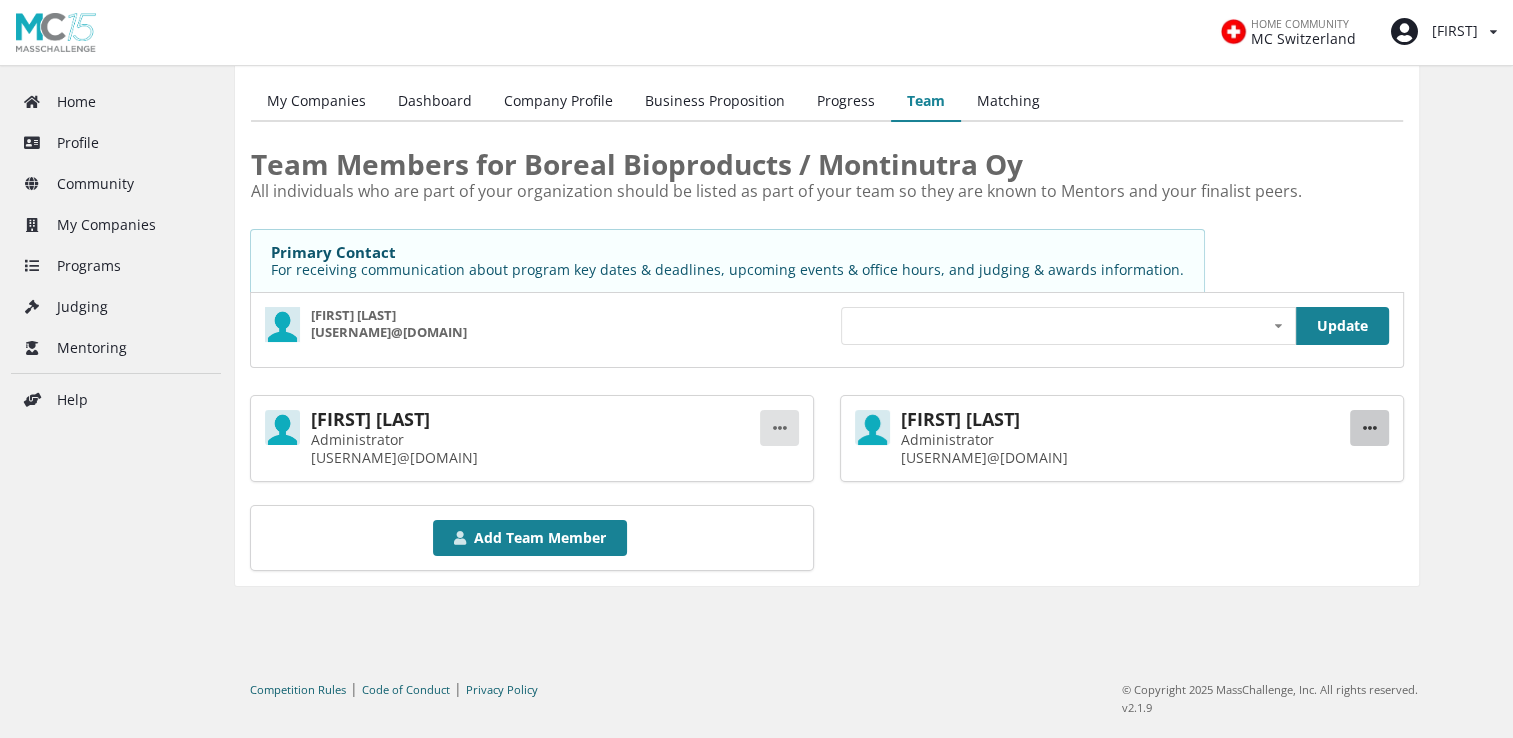 click at bounding box center [779, 428] 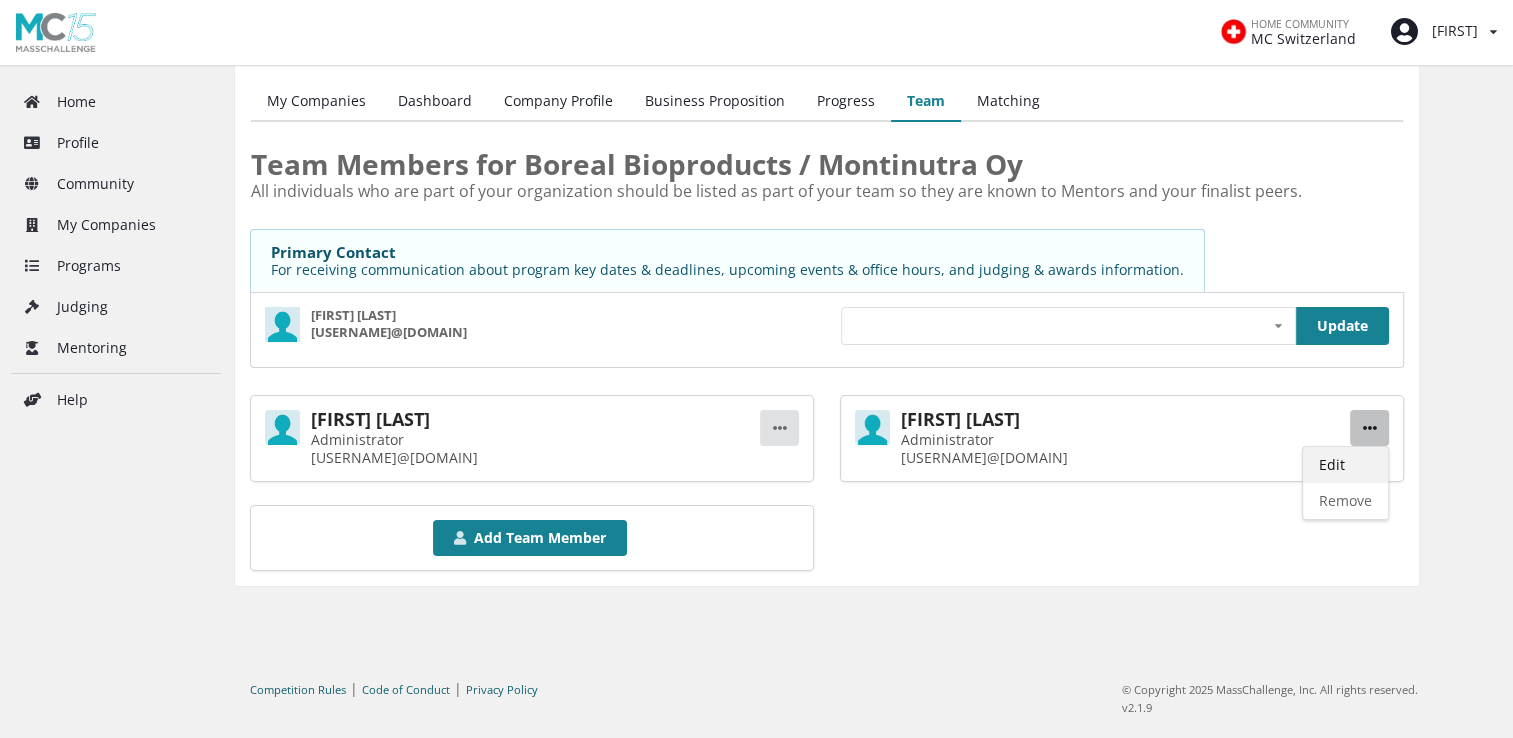 click on "Edit" at bounding box center [1345, 465] 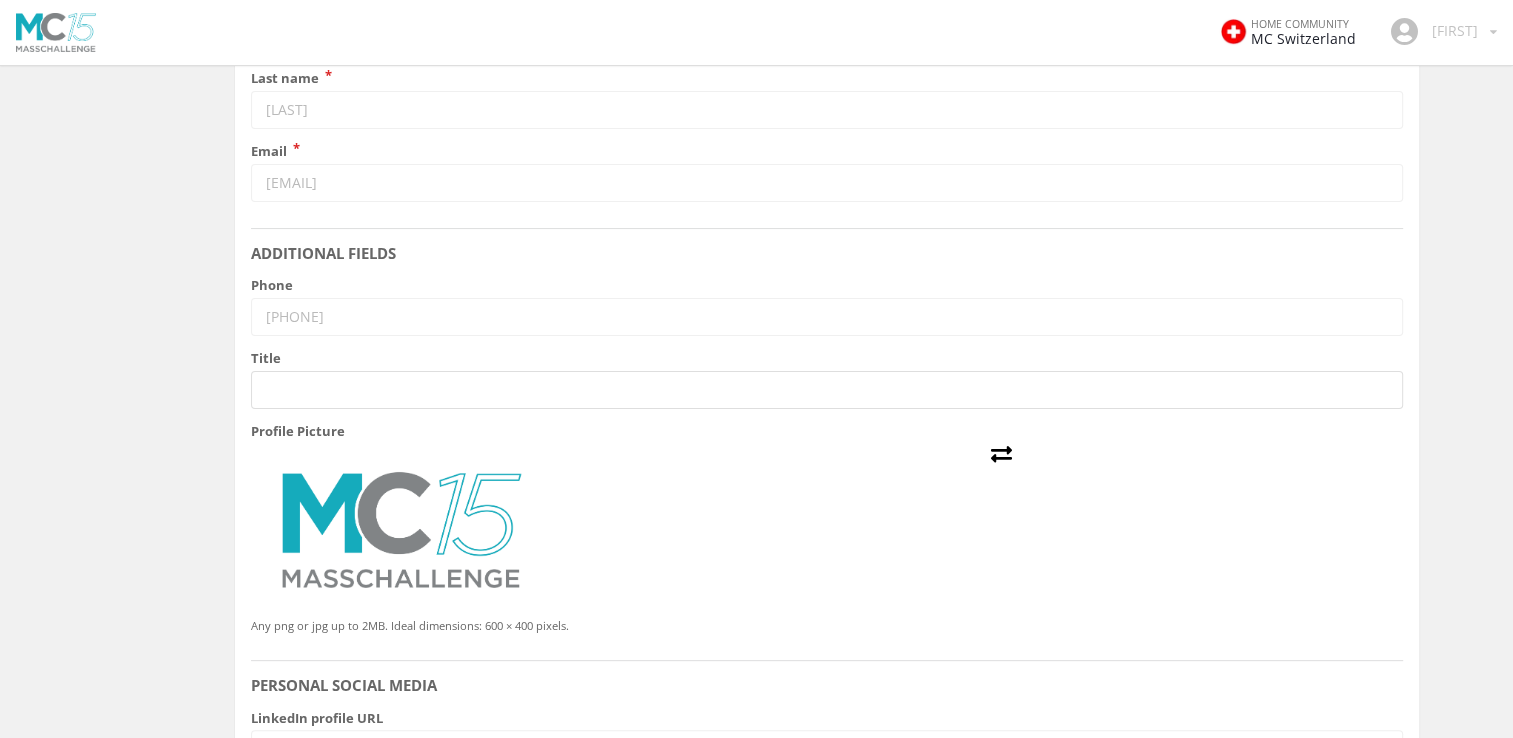 scroll, scrollTop: 300, scrollLeft: 0, axis: vertical 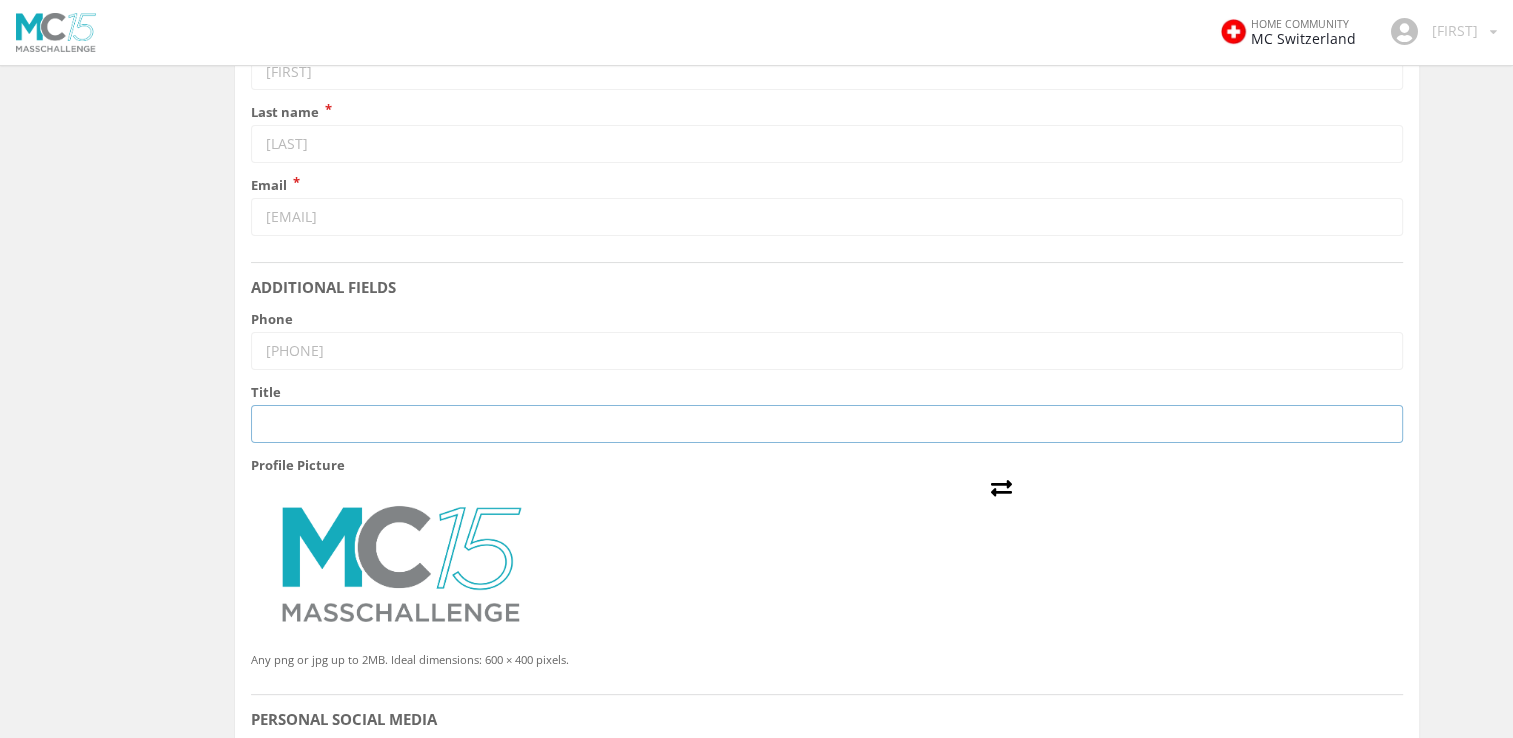 click on "Title" at bounding box center [827, 424] 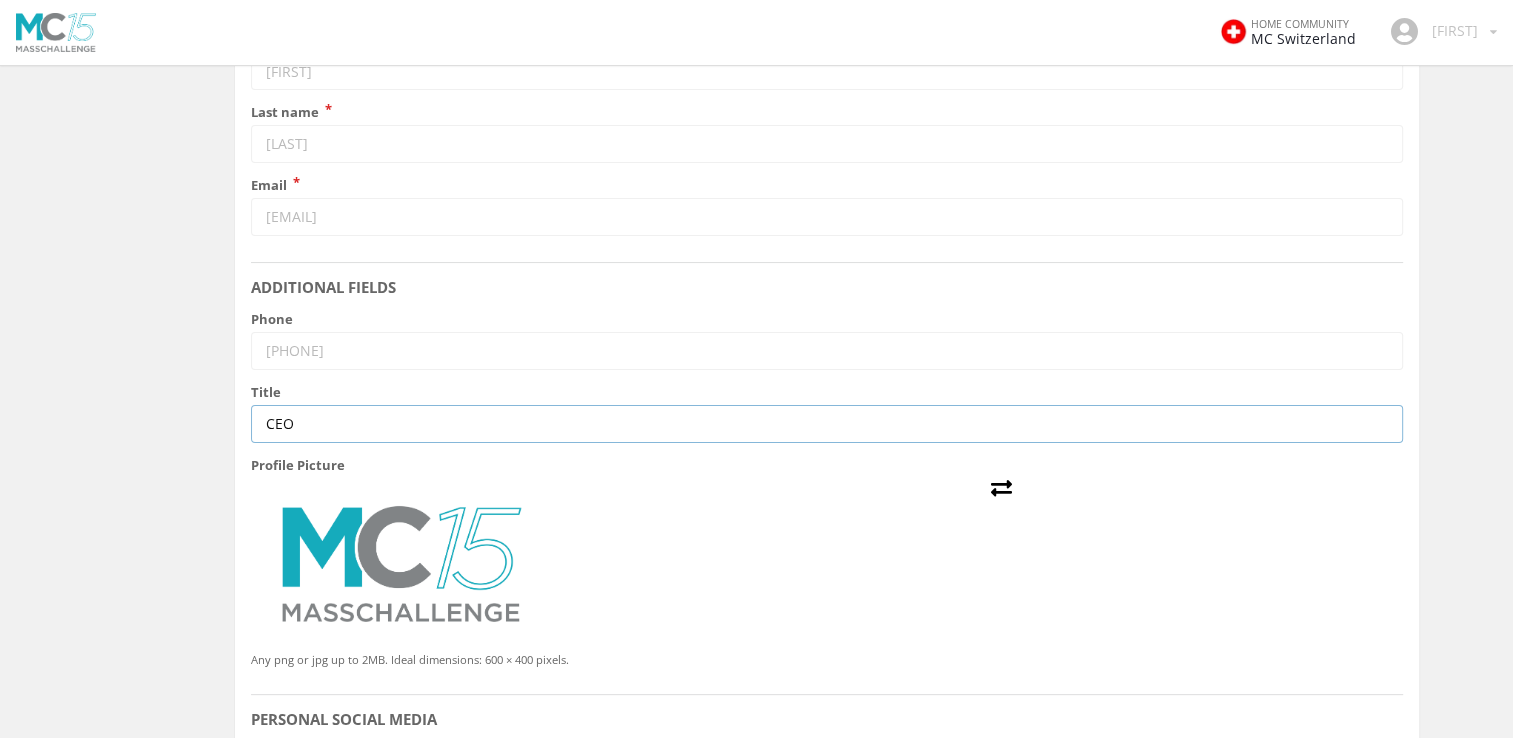 type on "CEO" 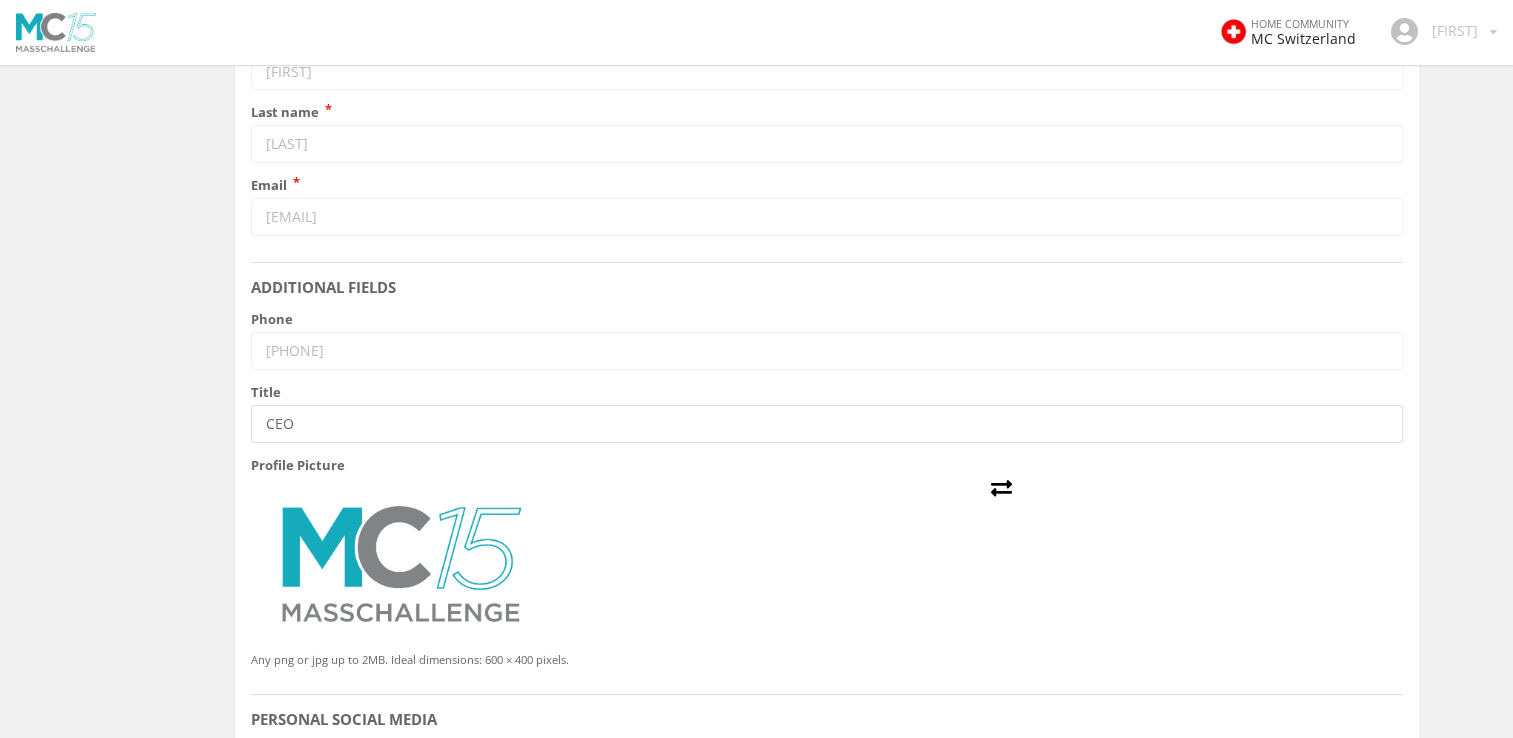 click on "[PHONE]" at bounding box center [827, 351] 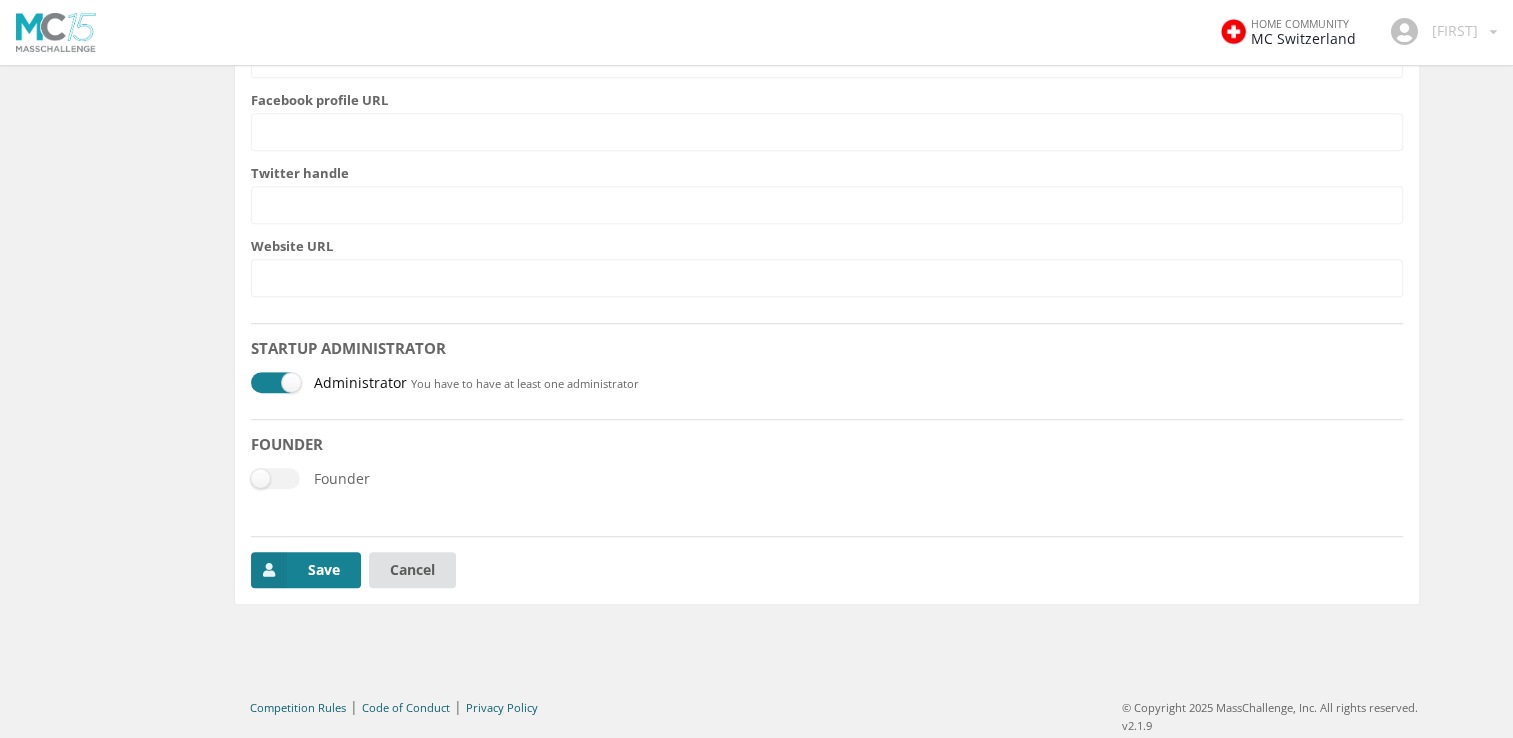 scroll, scrollTop: 1036, scrollLeft: 0, axis: vertical 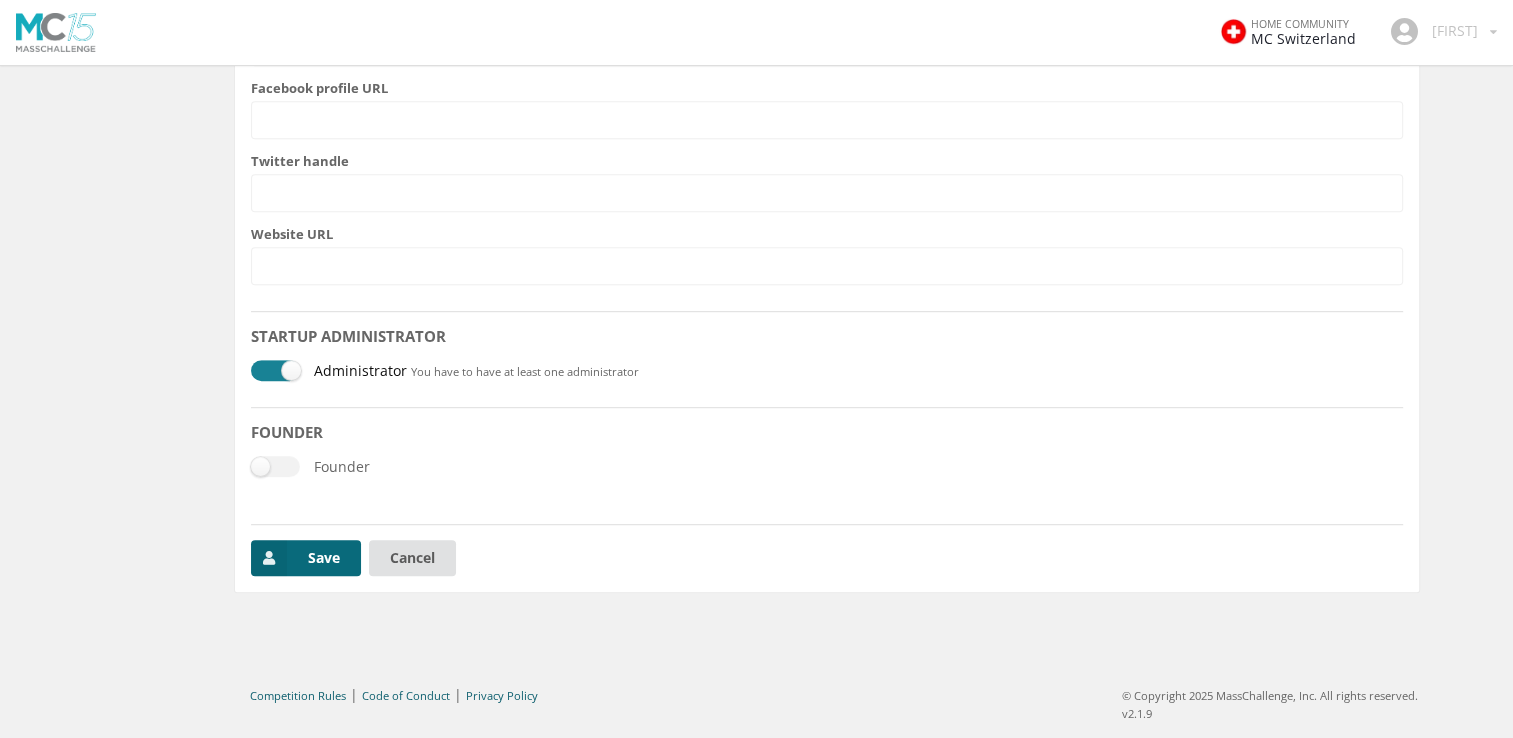 drag, startPoint x: 306, startPoint y: 547, endPoint x: 320, endPoint y: 544, distance: 14.3178215 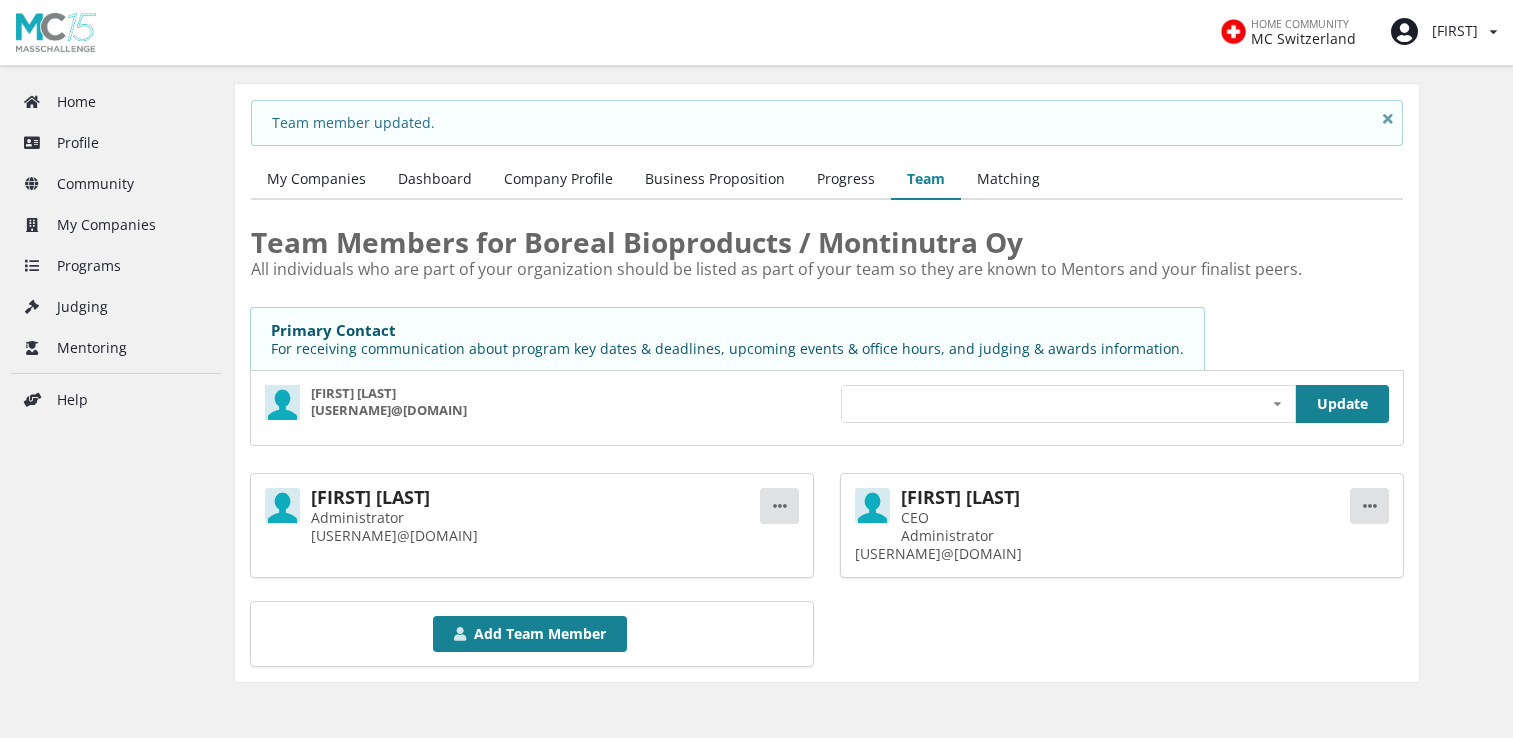 scroll, scrollTop: 0, scrollLeft: 0, axis: both 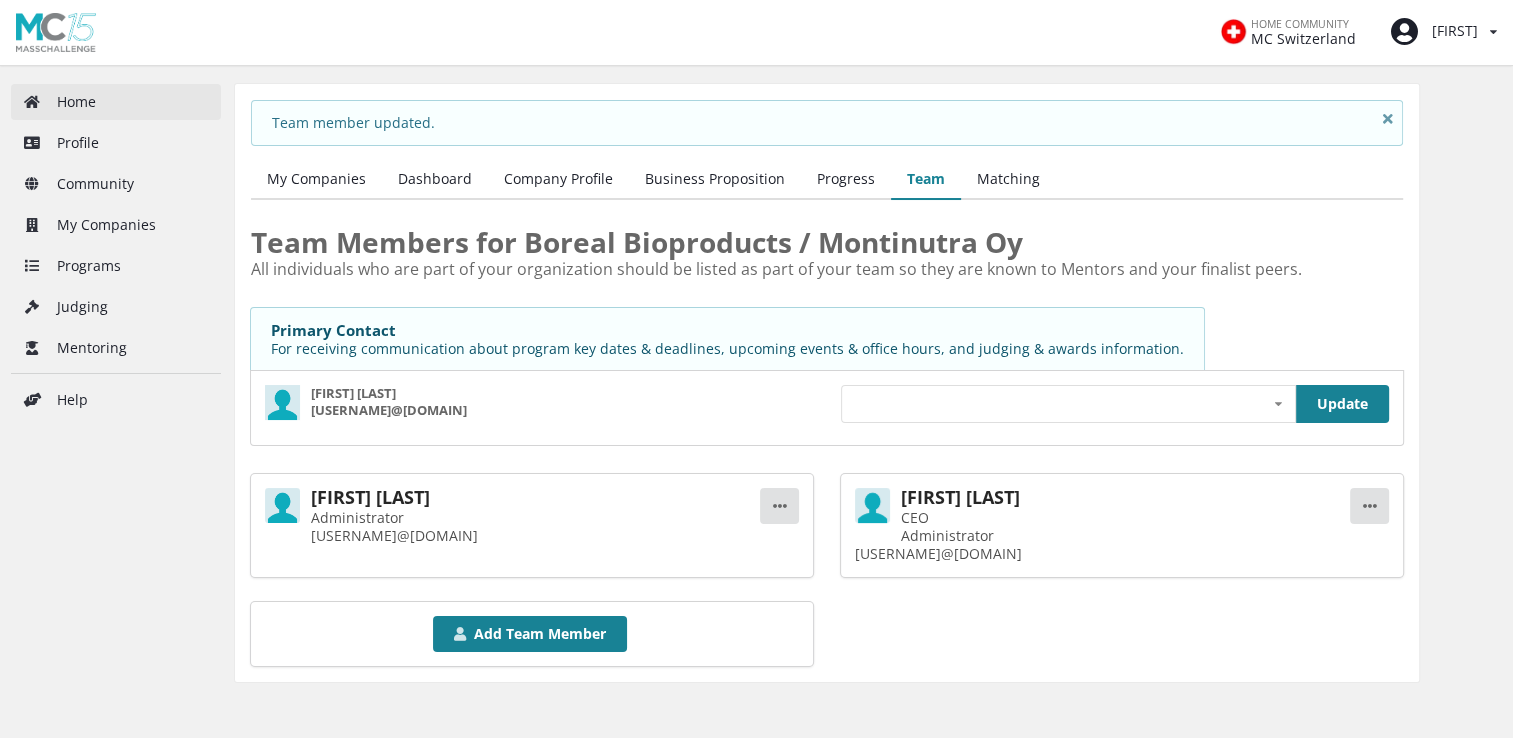 click on "Home" at bounding box center [116, 102] 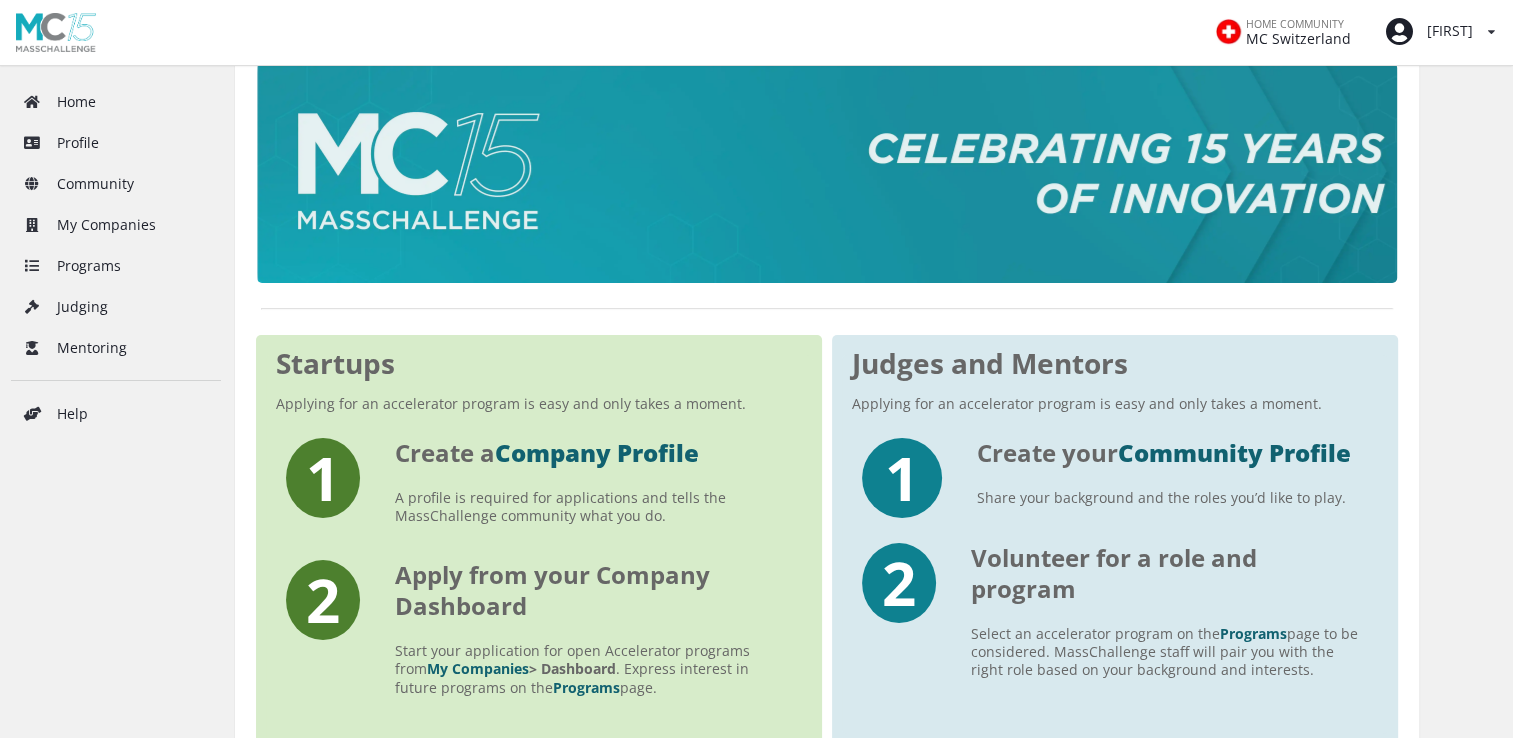 scroll, scrollTop: 0, scrollLeft: 0, axis: both 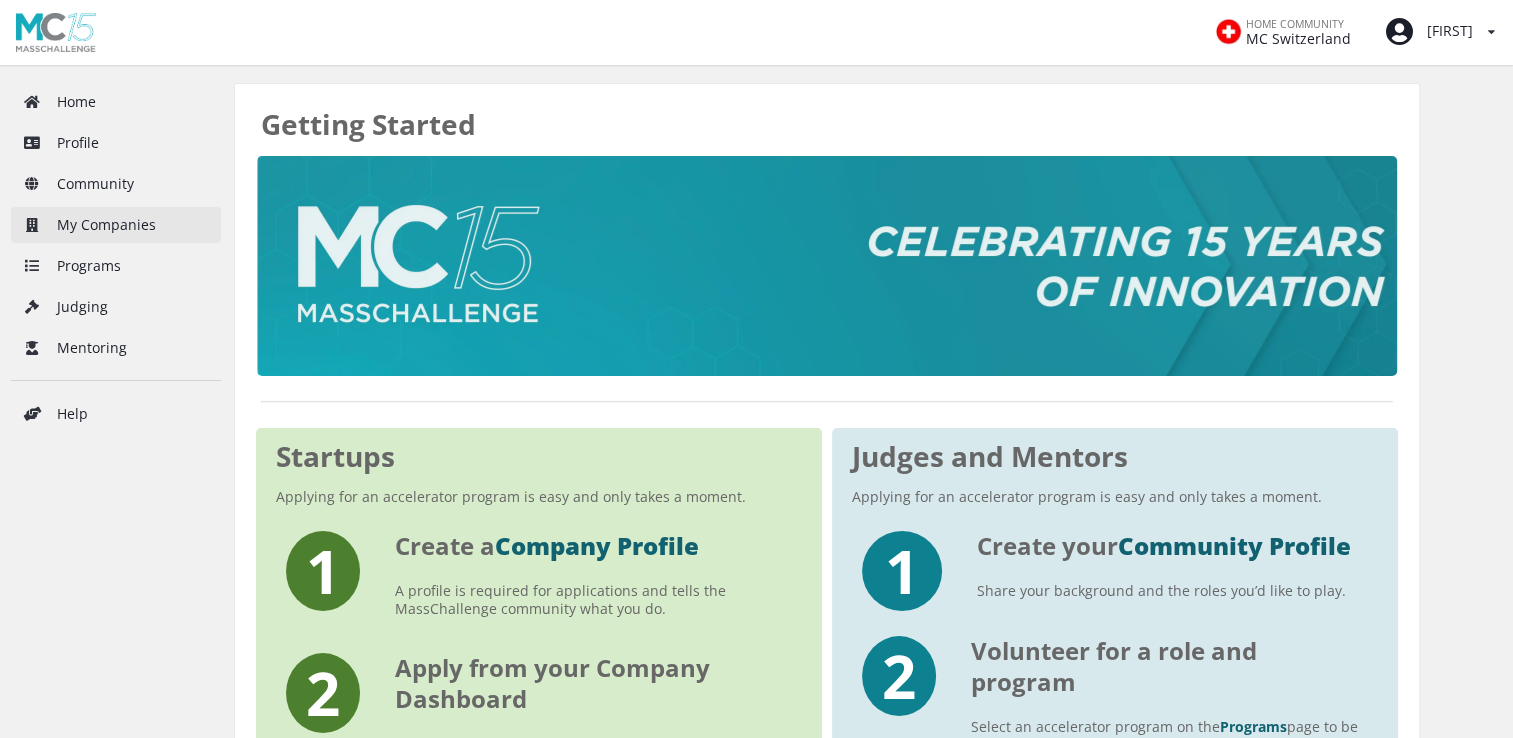 click on "My Companies" at bounding box center [116, 225] 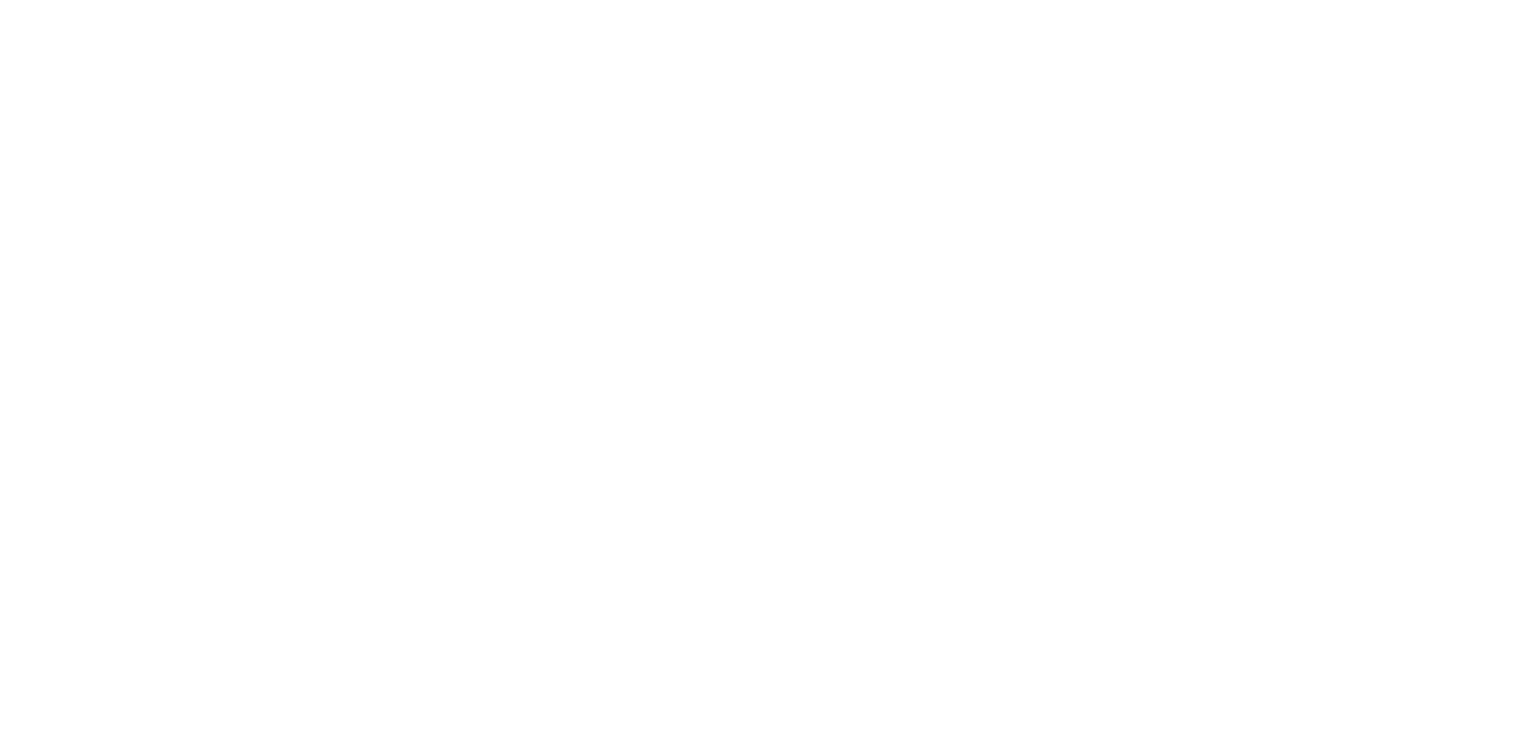 scroll, scrollTop: 0, scrollLeft: 0, axis: both 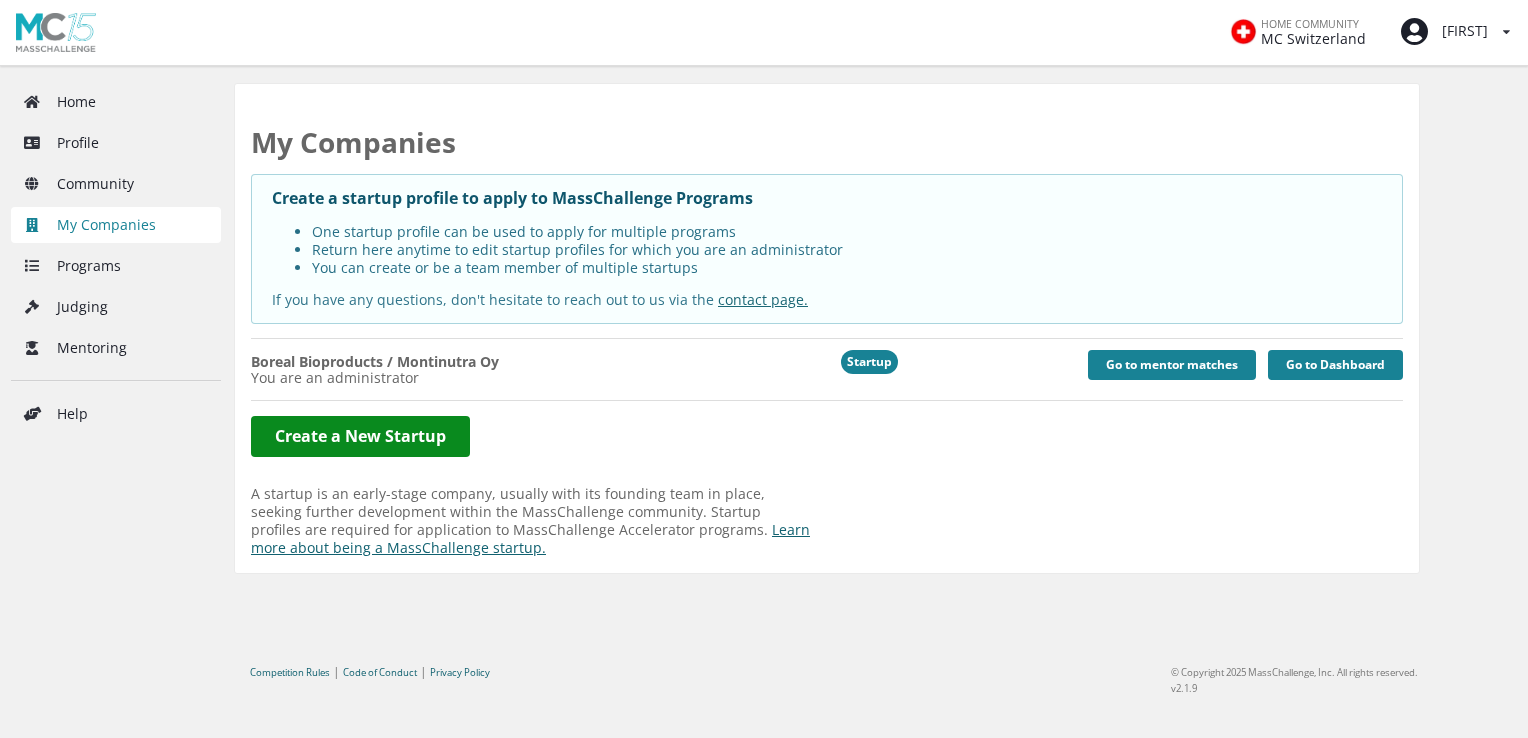click on "Boreal Bioproducts / Montinutra Oy You are an administrator" at bounding box center [532, 370] 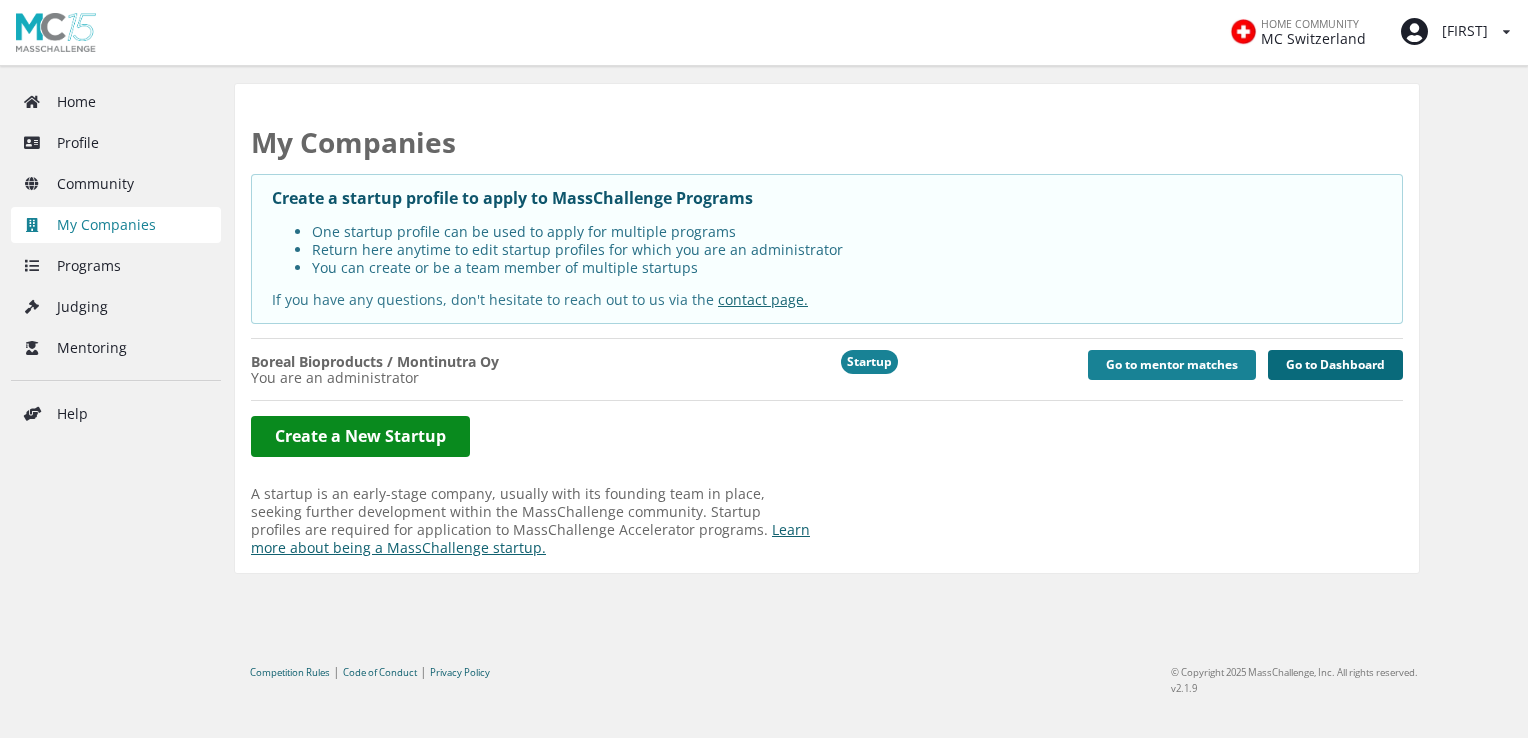 drag, startPoint x: 1324, startPoint y: 363, endPoint x: 315, endPoint y: 250, distance: 1015.30786 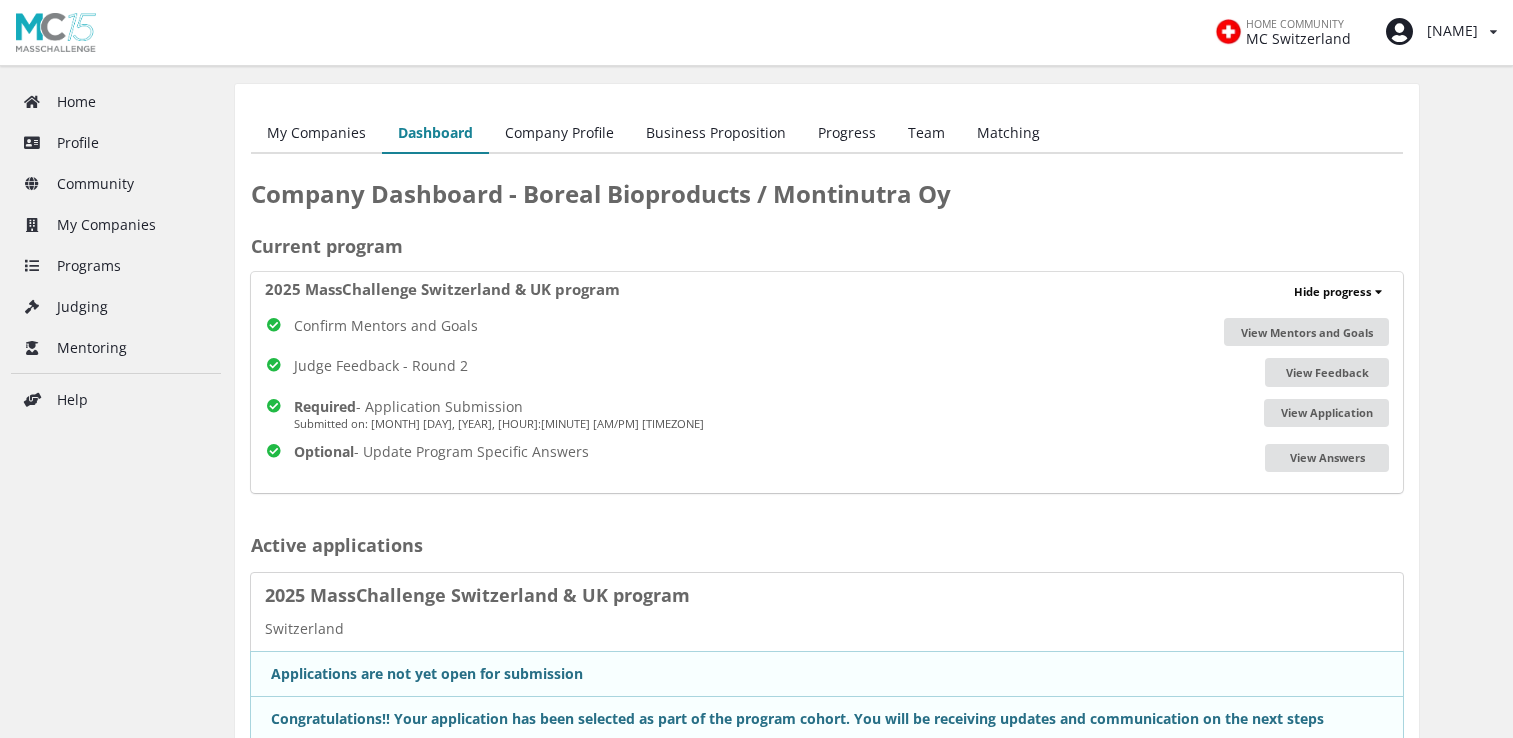 scroll, scrollTop: 0, scrollLeft: 0, axis: both 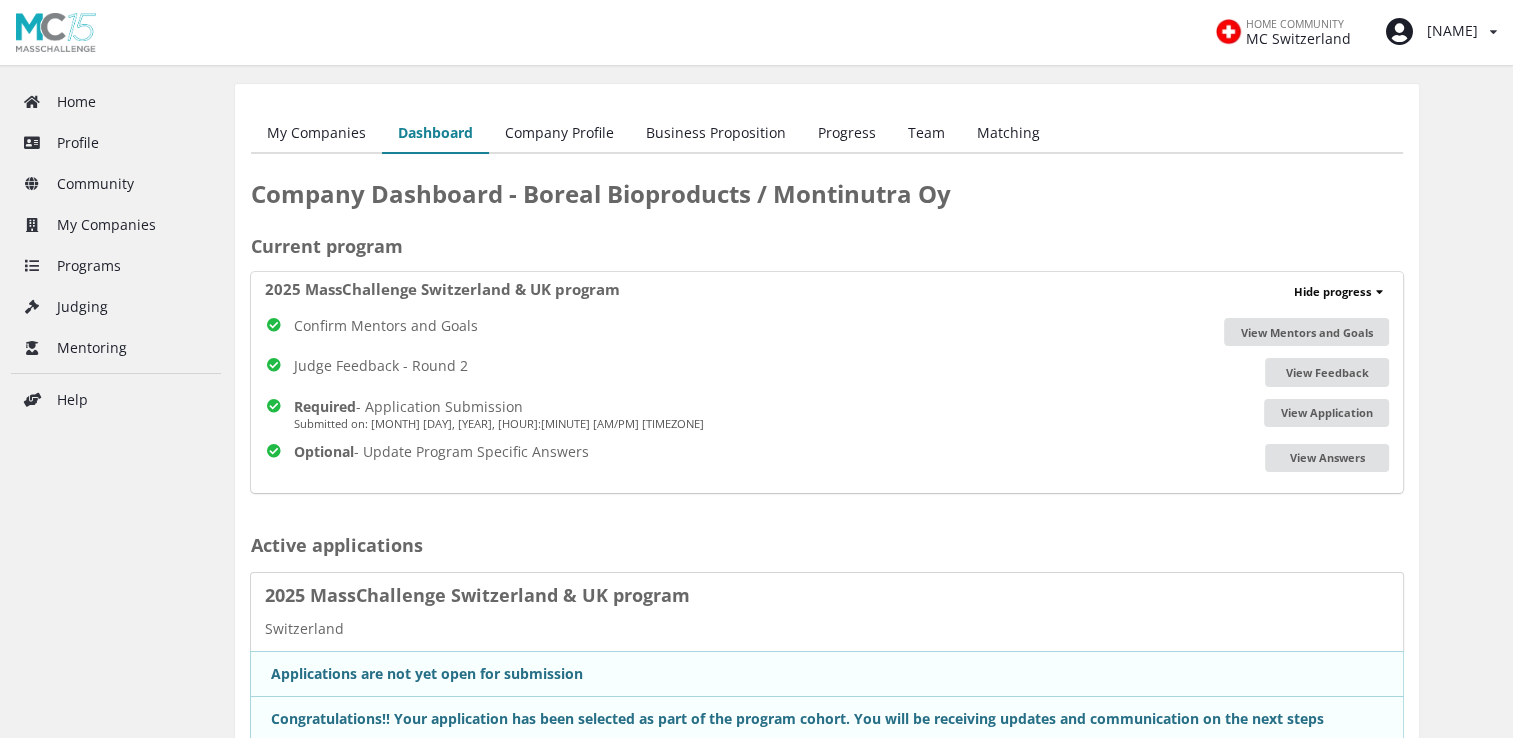 click on "Company Profile" at bounding box center [559, 134] 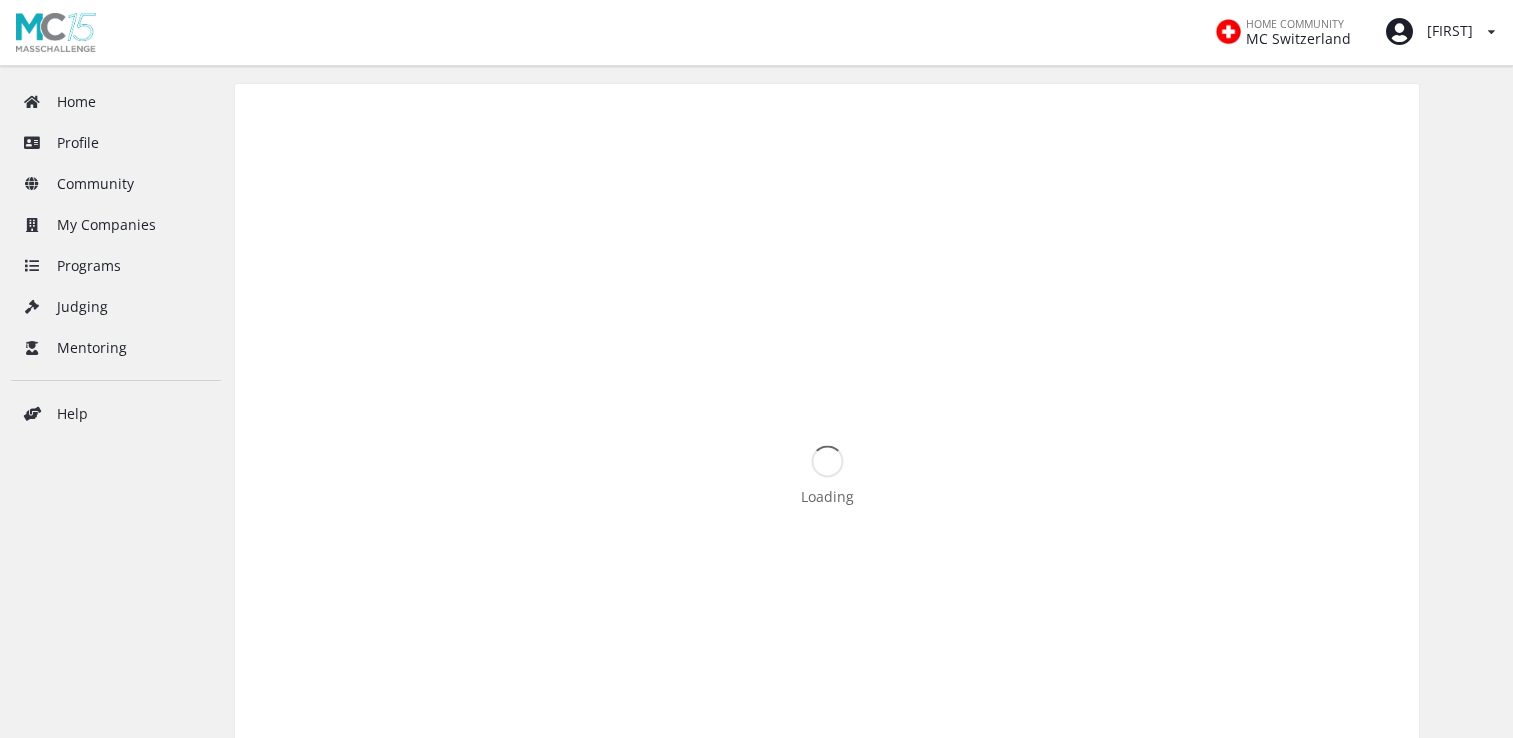 scroll, scrollTop: 0, scrollLeft: 0, axis: both 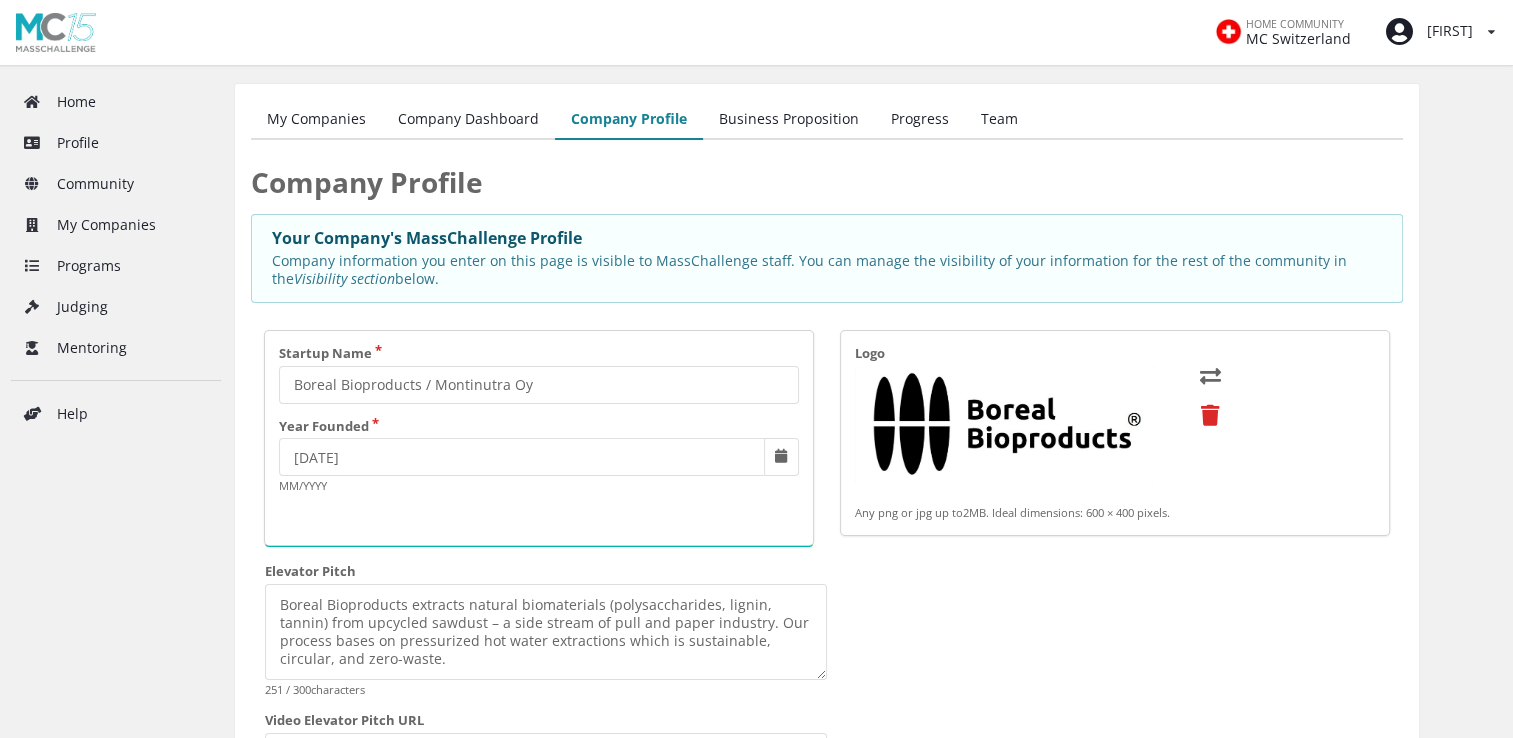 click on "Company Profile" at bounding box center [629, 120] 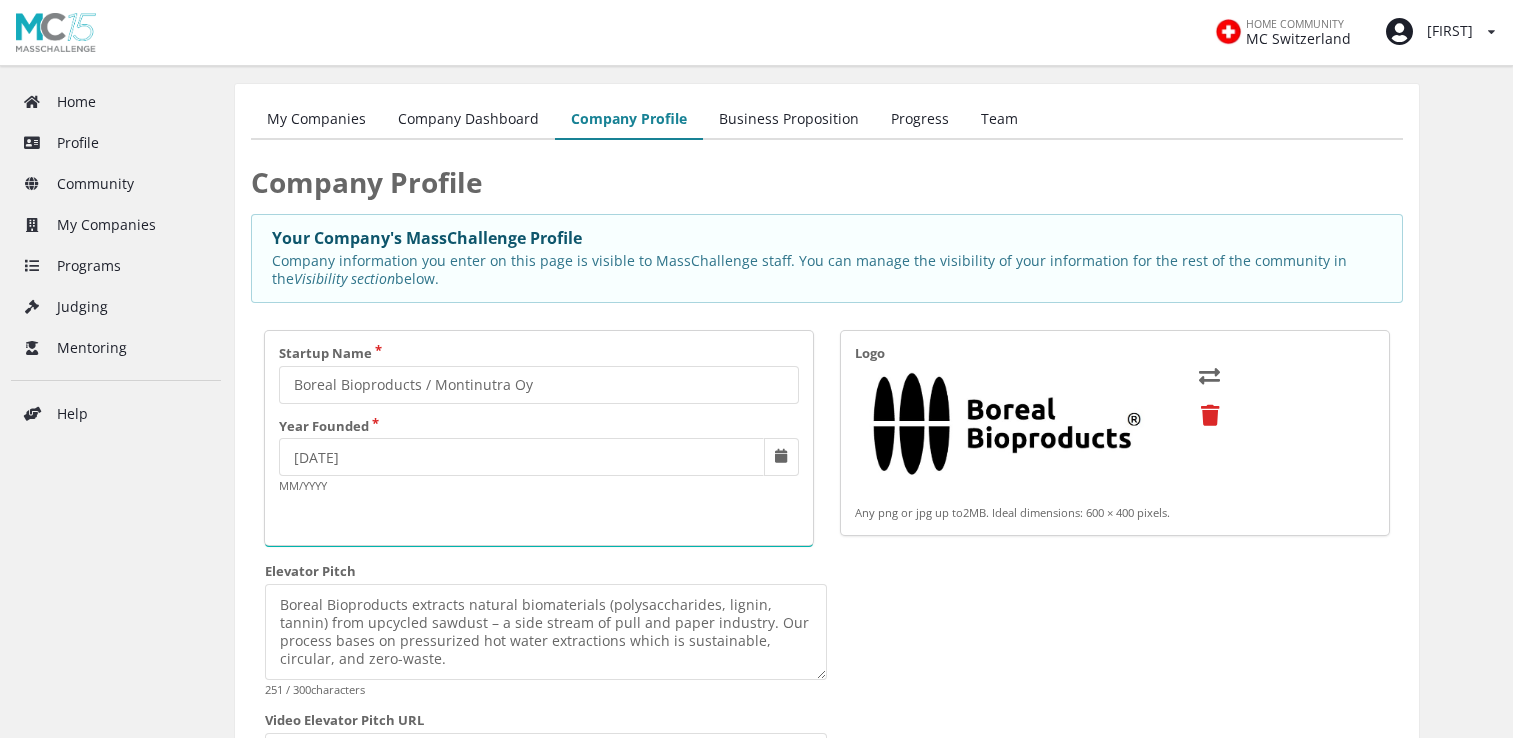 scroll, scrollTop: 0, scrollLeft: 0, axis: both 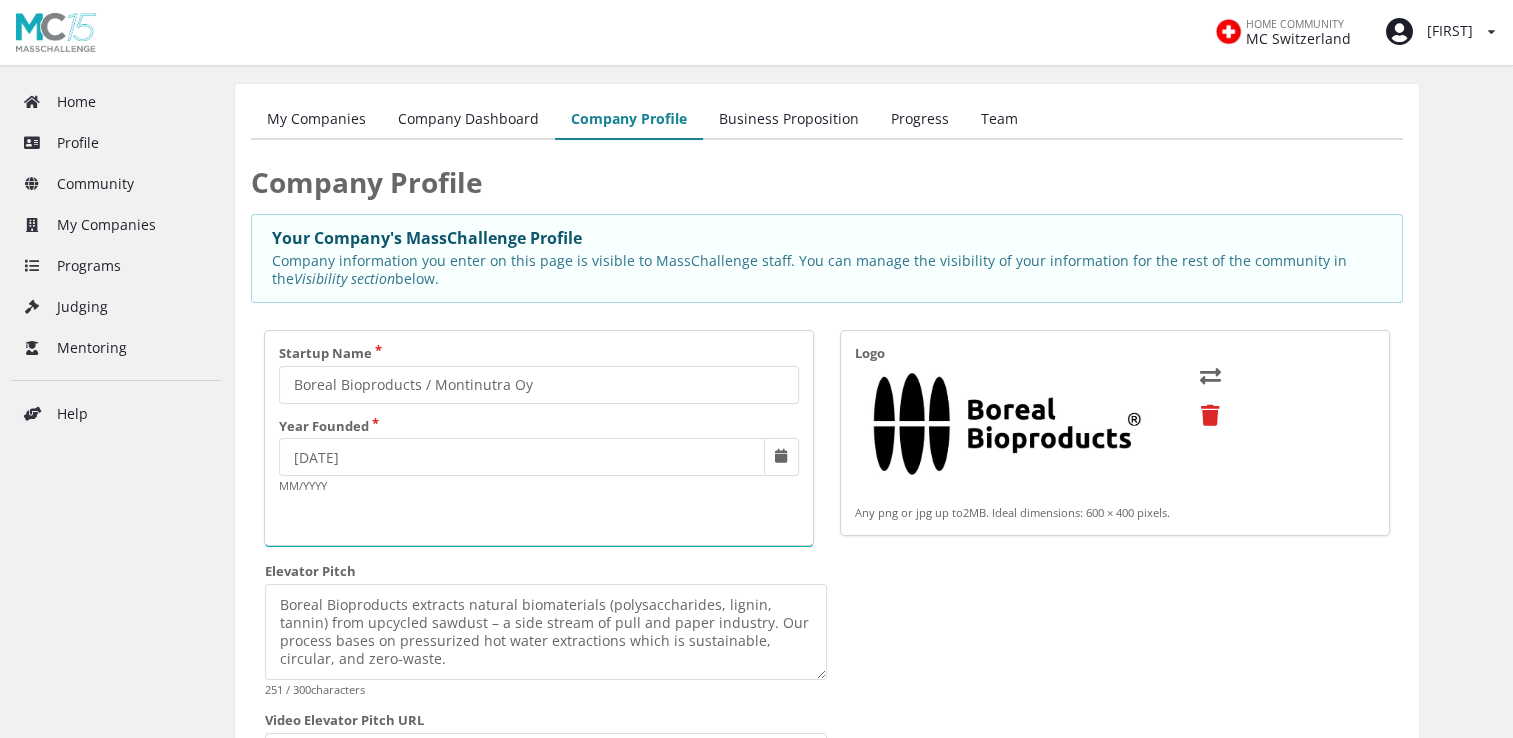 click on "Business Proposition" at bounding box center (789, 120) 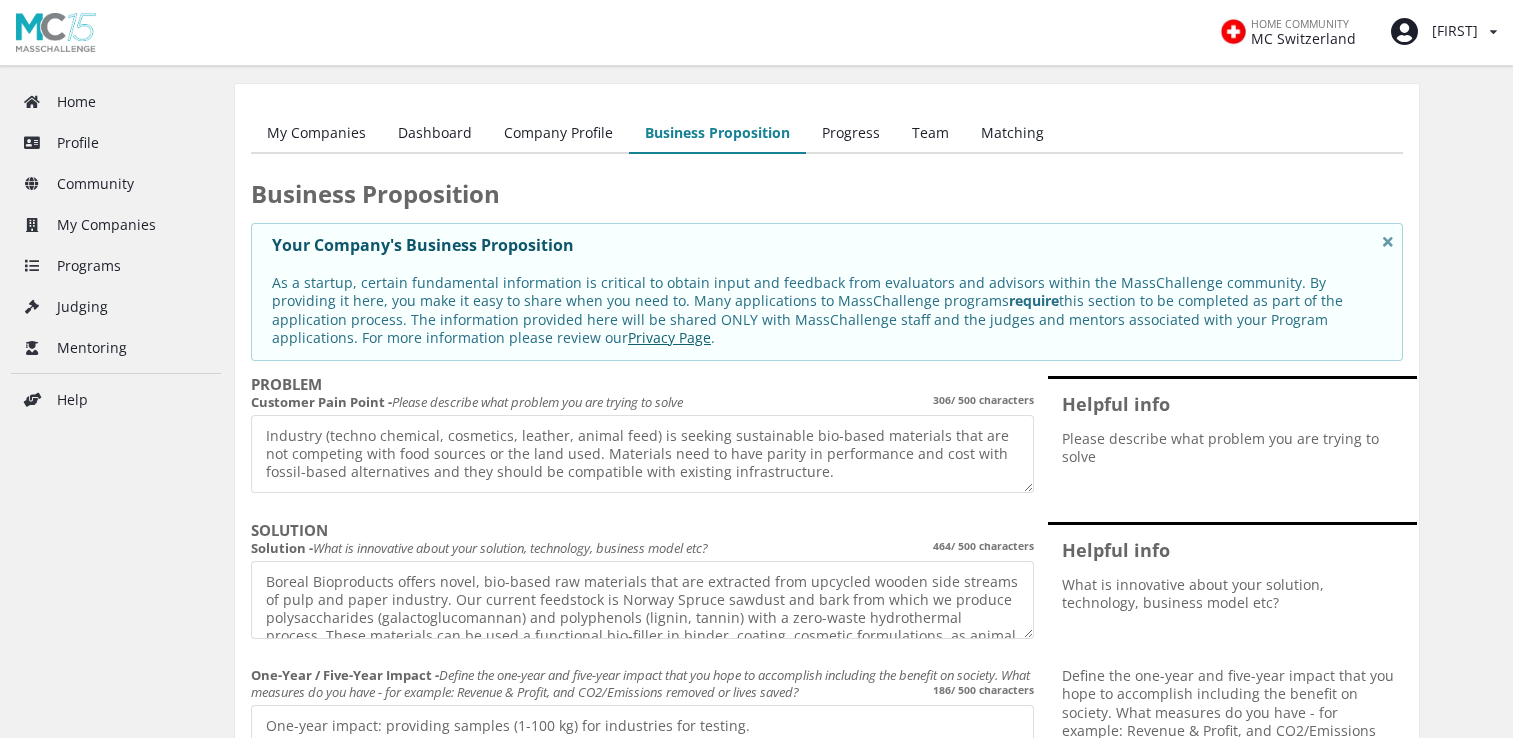 scroll, scrollTop: 0, scrollLeft: 0, axis: both 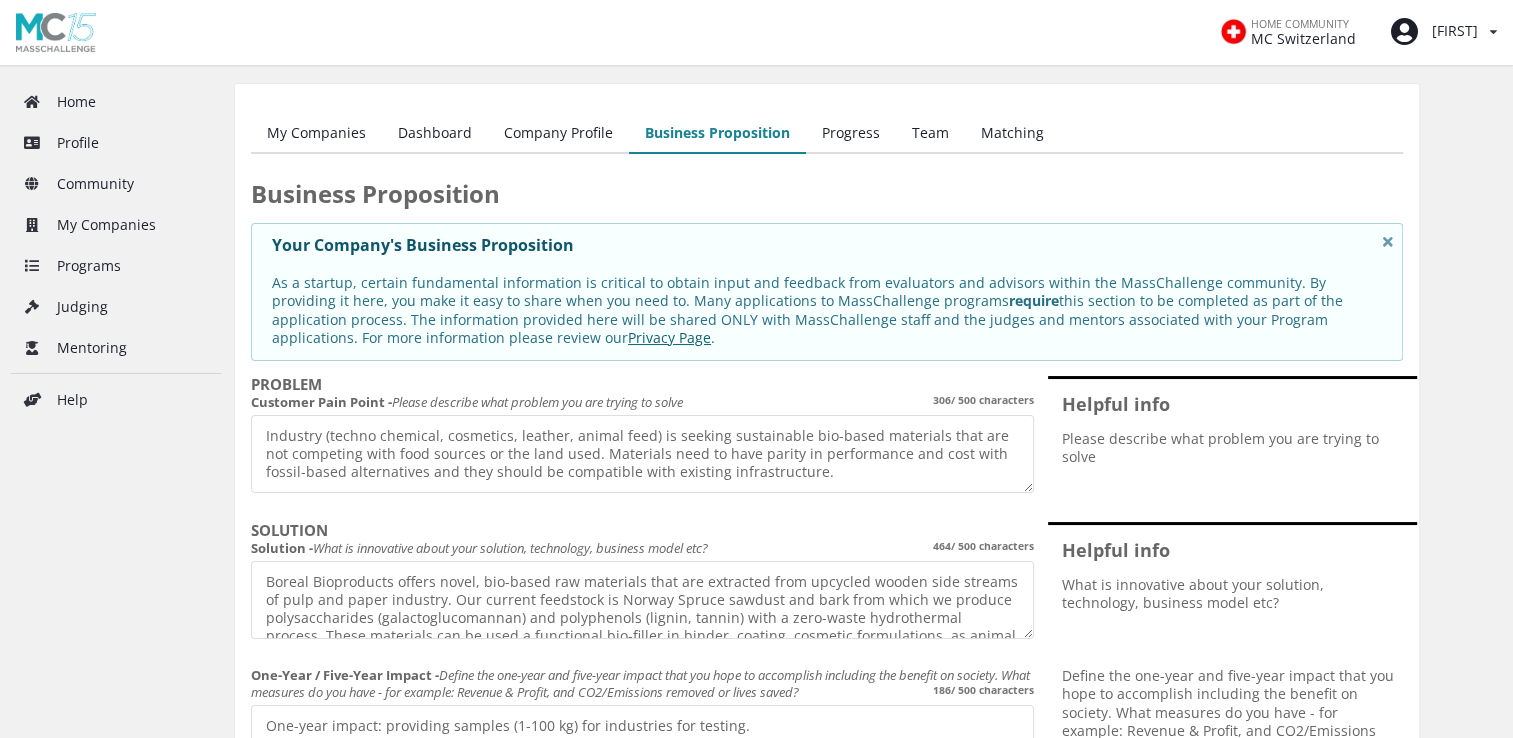 click on "Progress" at bounding box center (851, 134) 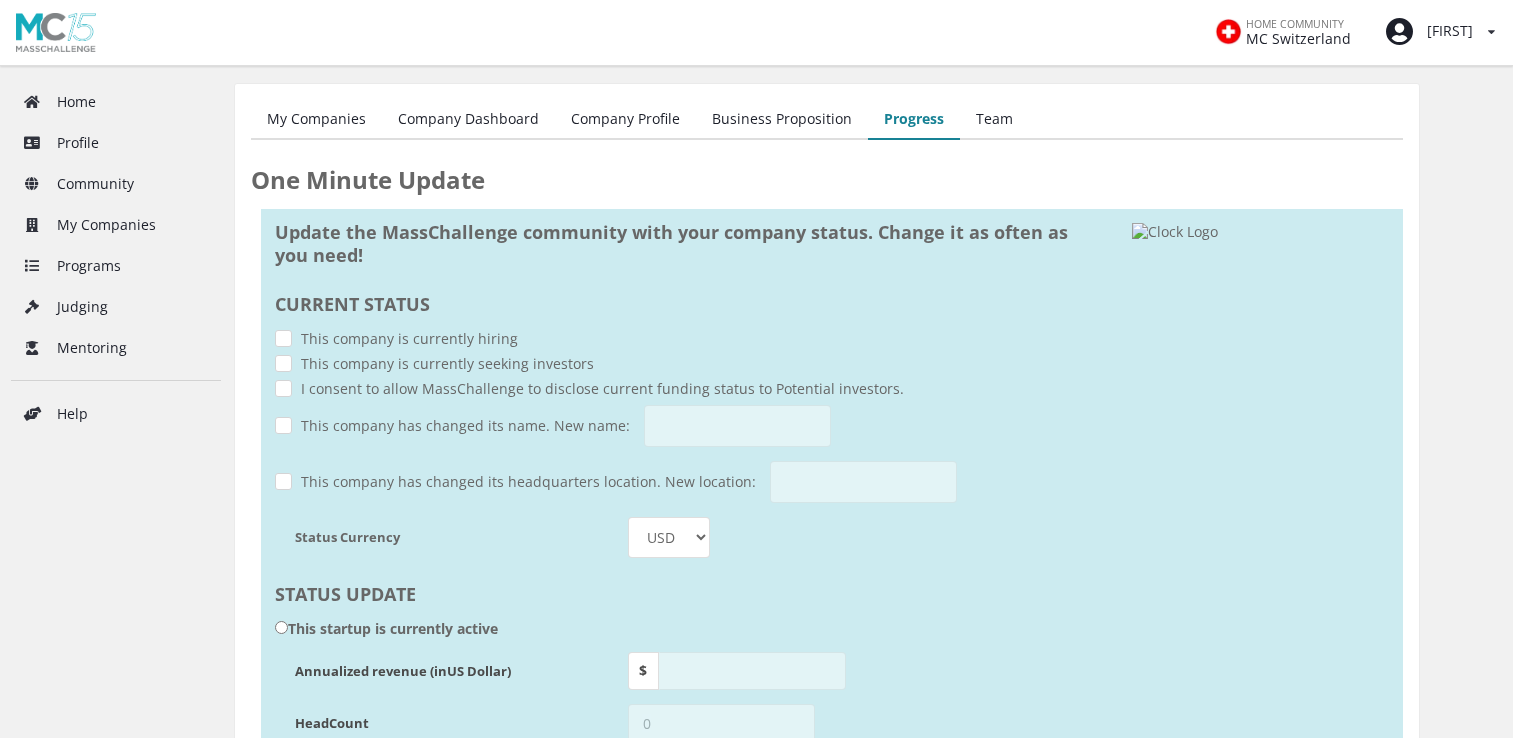 scroll, scrollTop: 0, scrollLeft: 0, axis: both 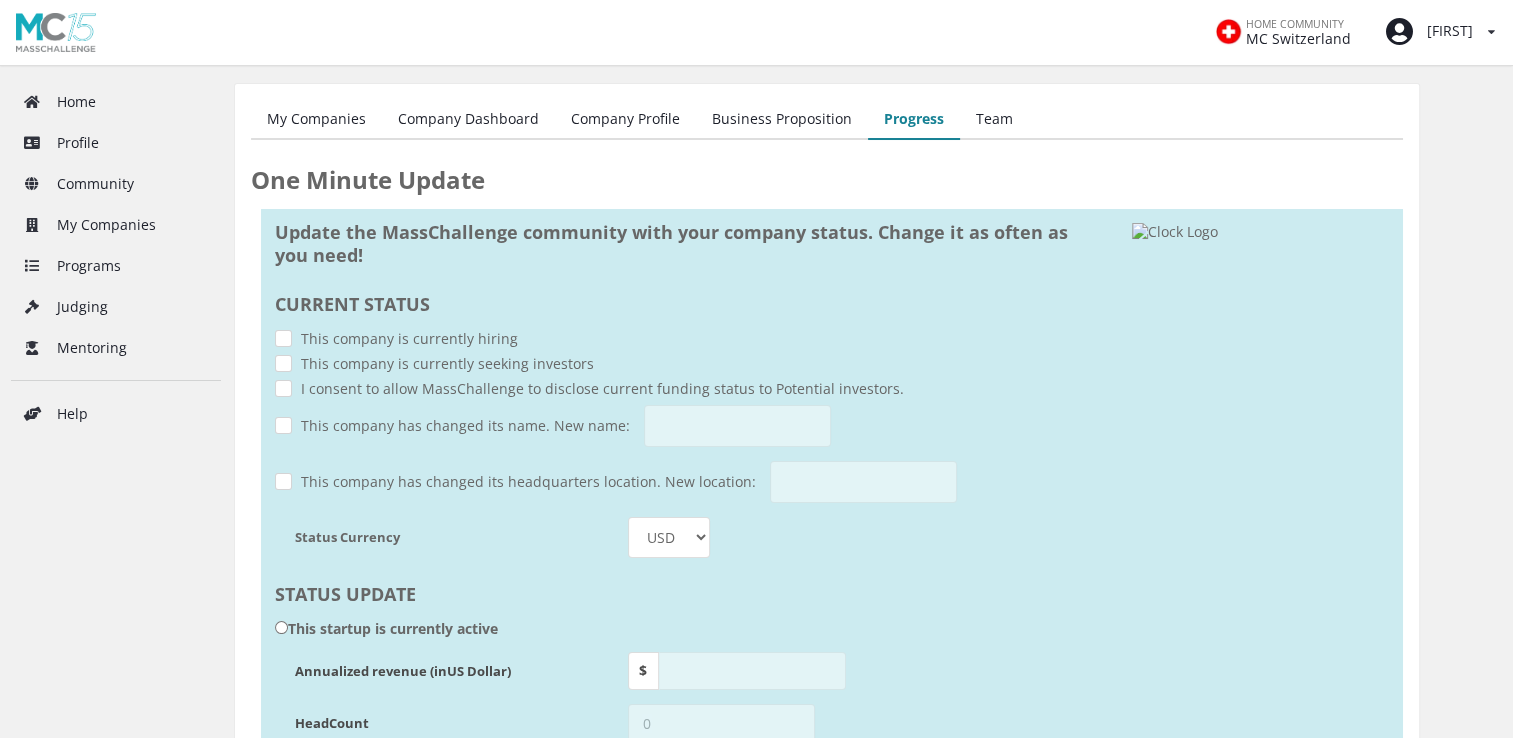 click on "Progress" at bounding box center [914, 120] 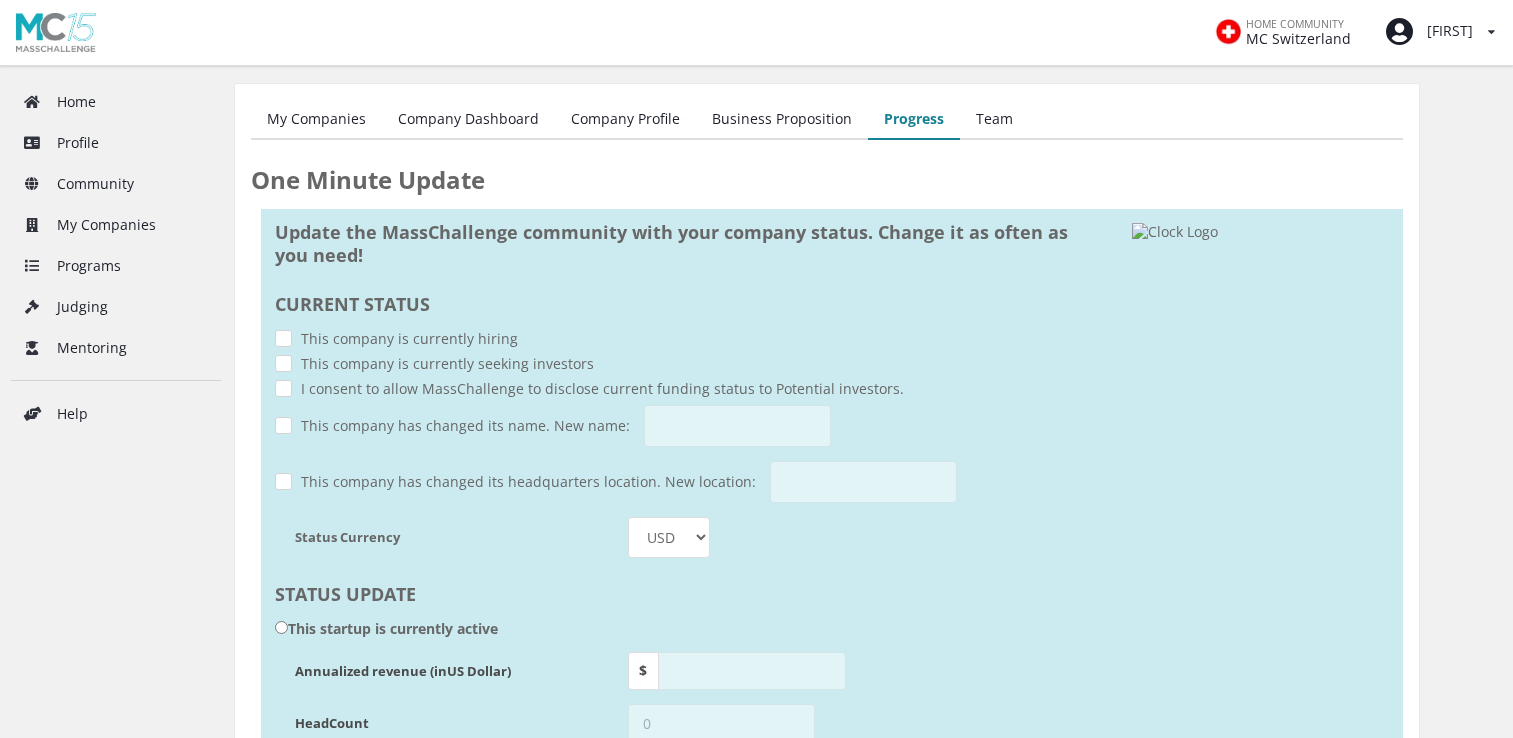 scroll, scrollTop: 0, scrollLeft: 0, axis: both 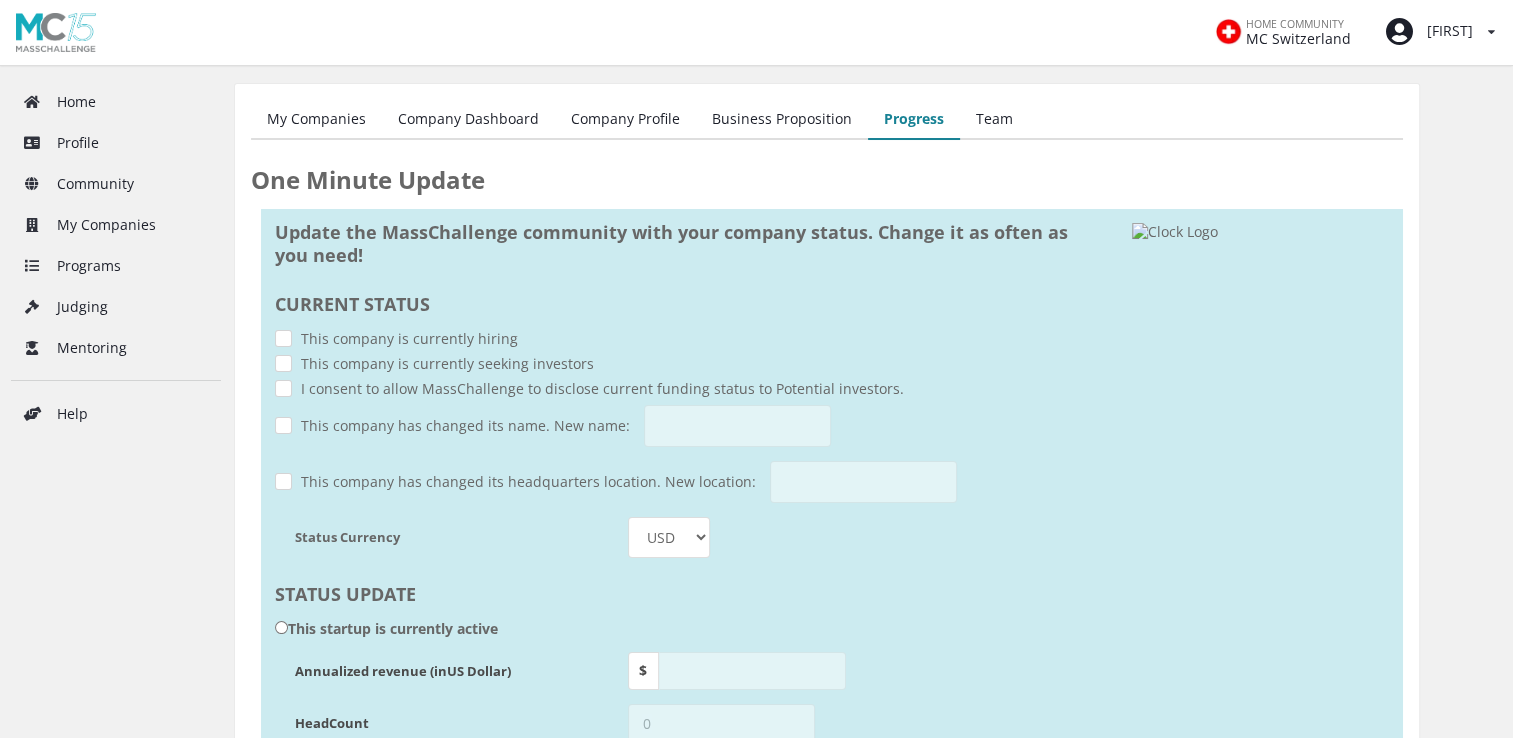 click on "Team" at bounding box center [994, 120] 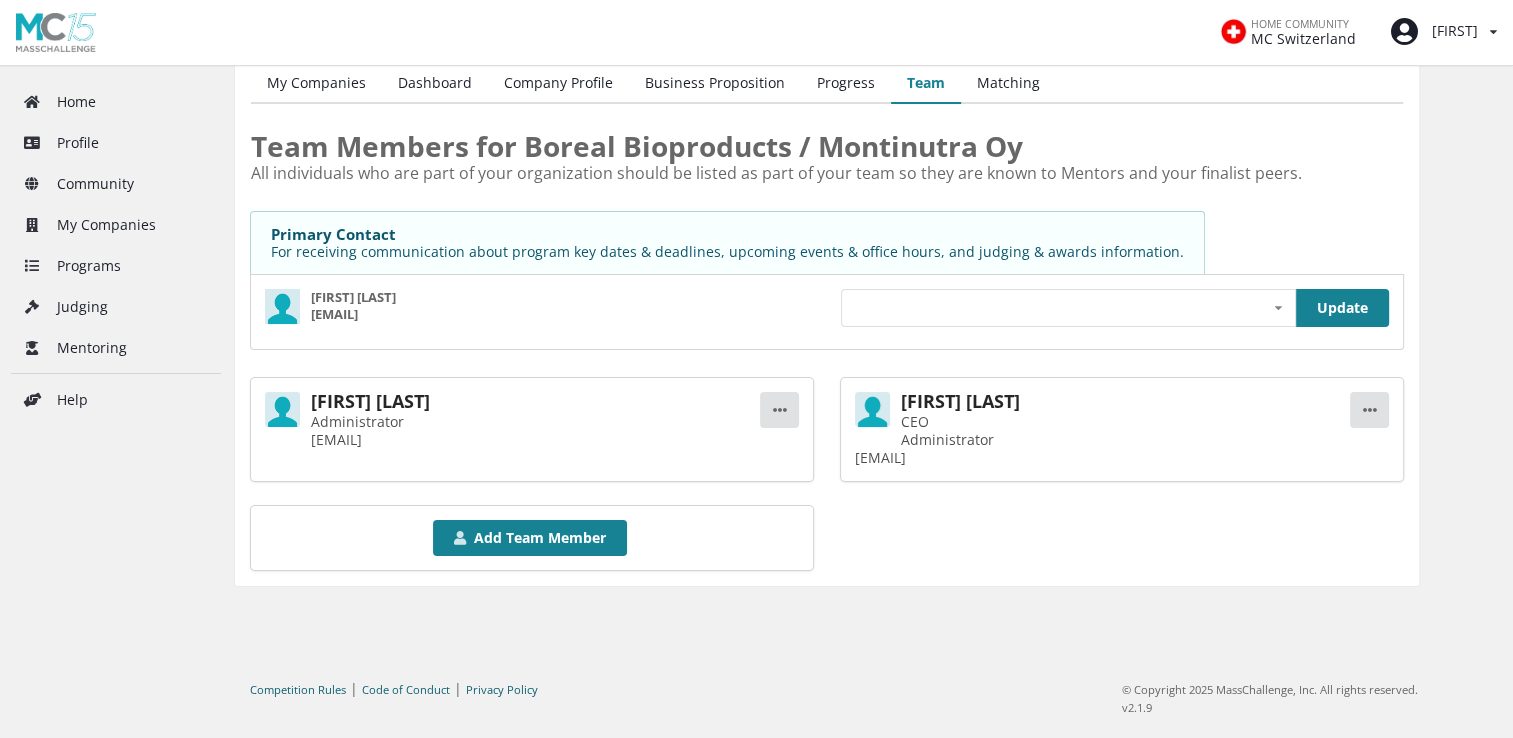 scroll, scrollTop: 0, scrollLeft: 0, axis: both 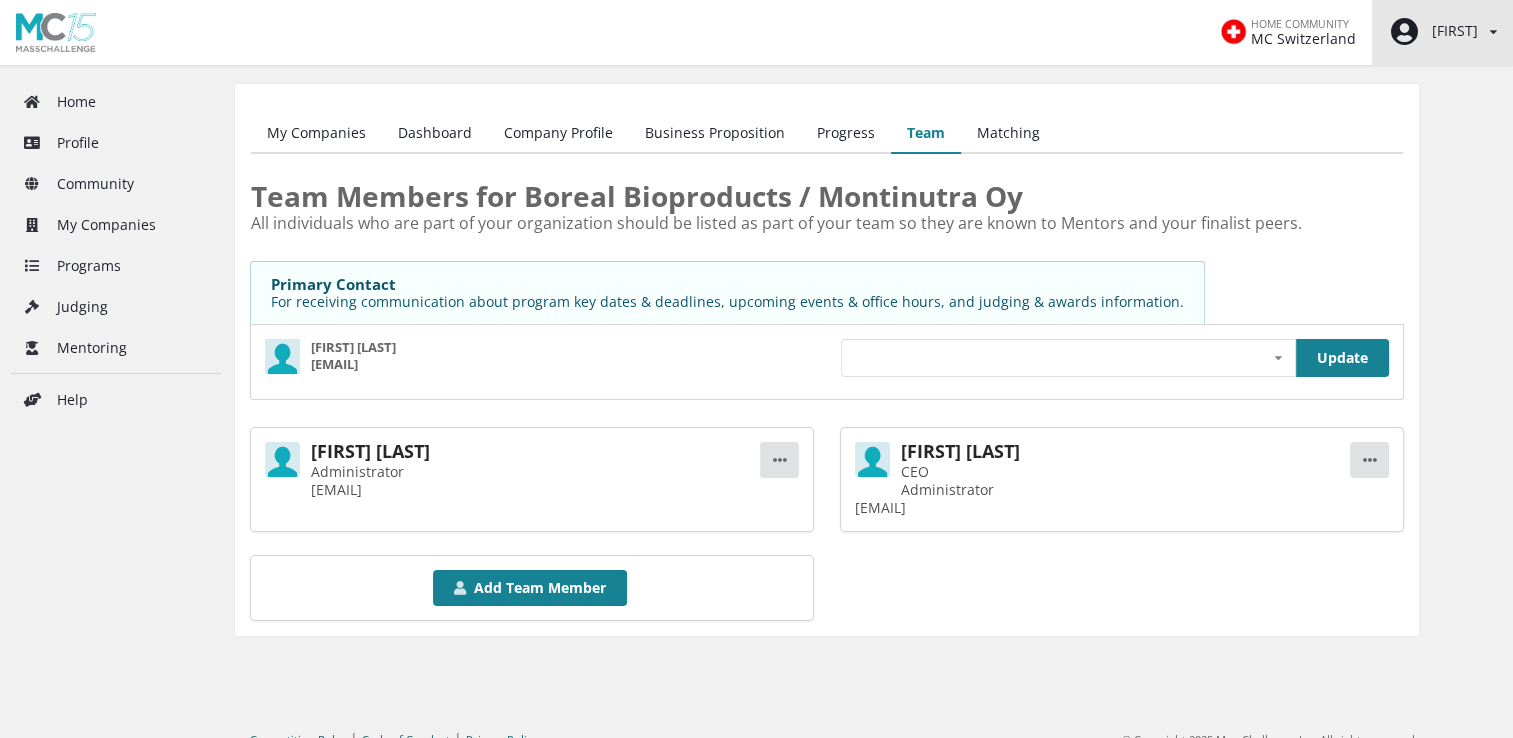 click at bounding box center (1493, 32) 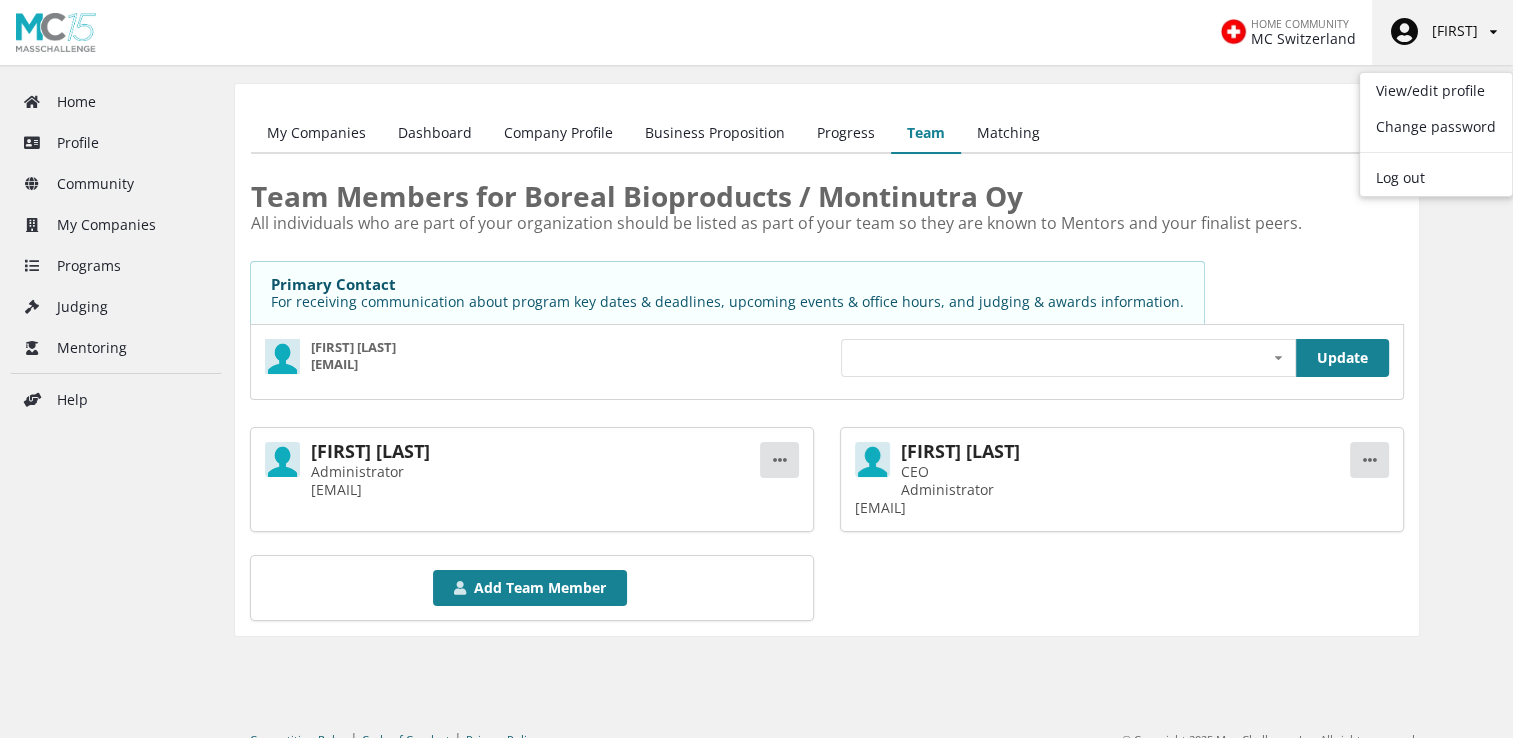 click at bounding box center (1493, 32) 